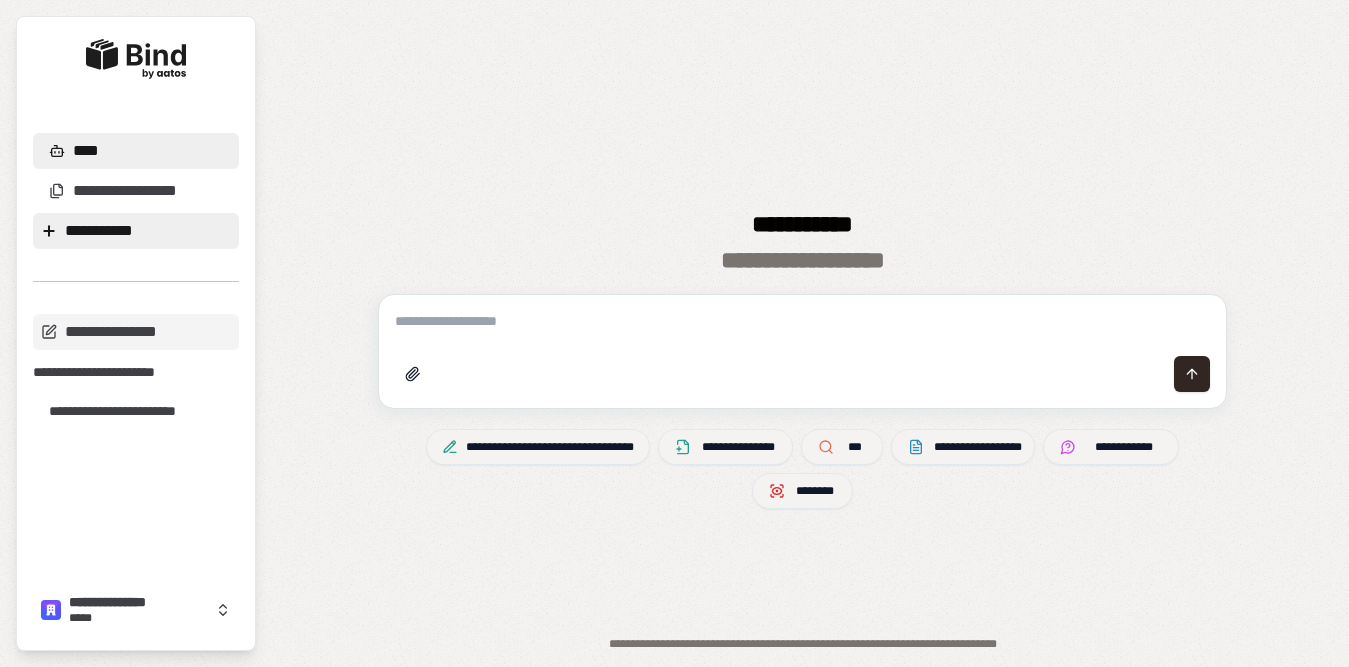 scroll, scrollTop: 0, scrollLeft: 0, axis: both 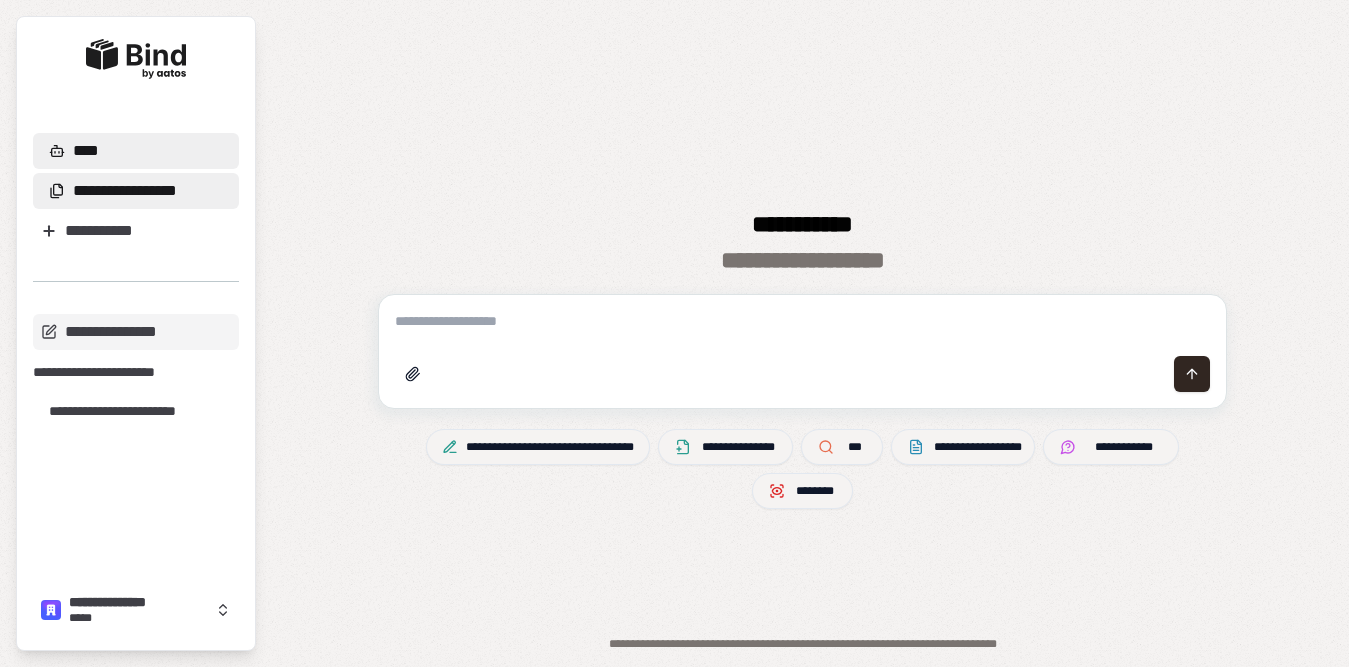 click on "**********" at bounding box center [116, 191] 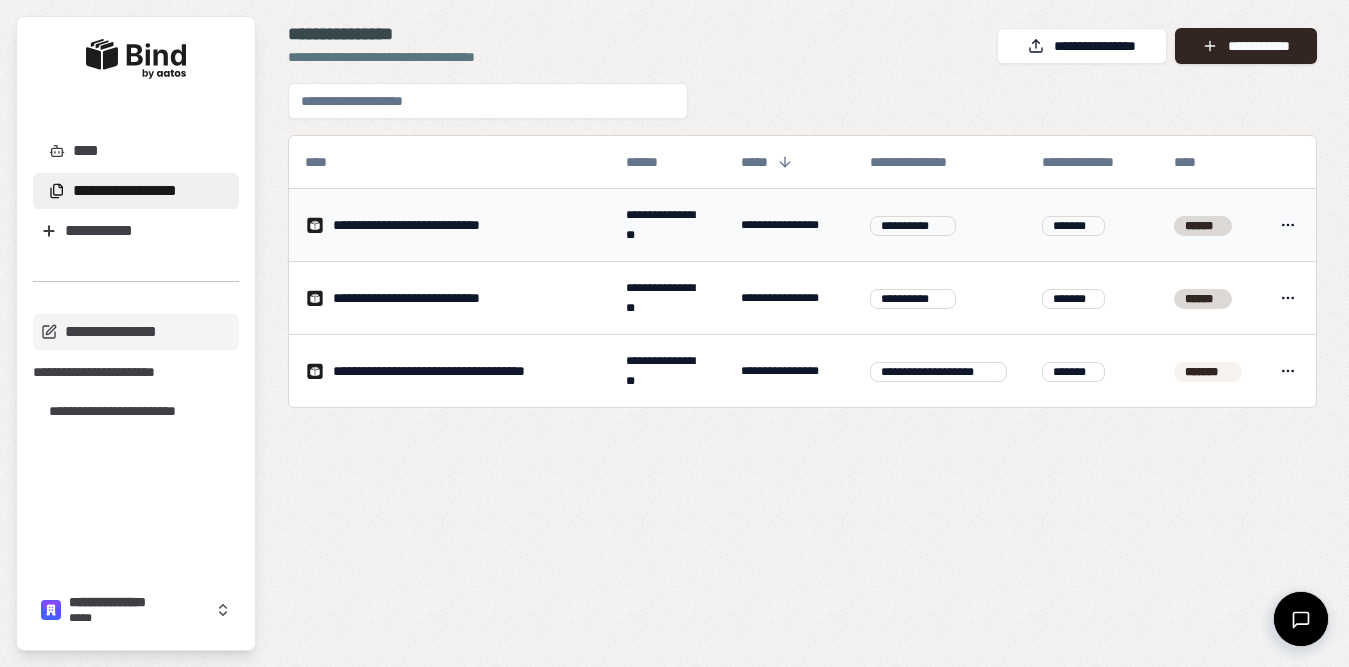 click on "**********" at bounding box center [449, 225] 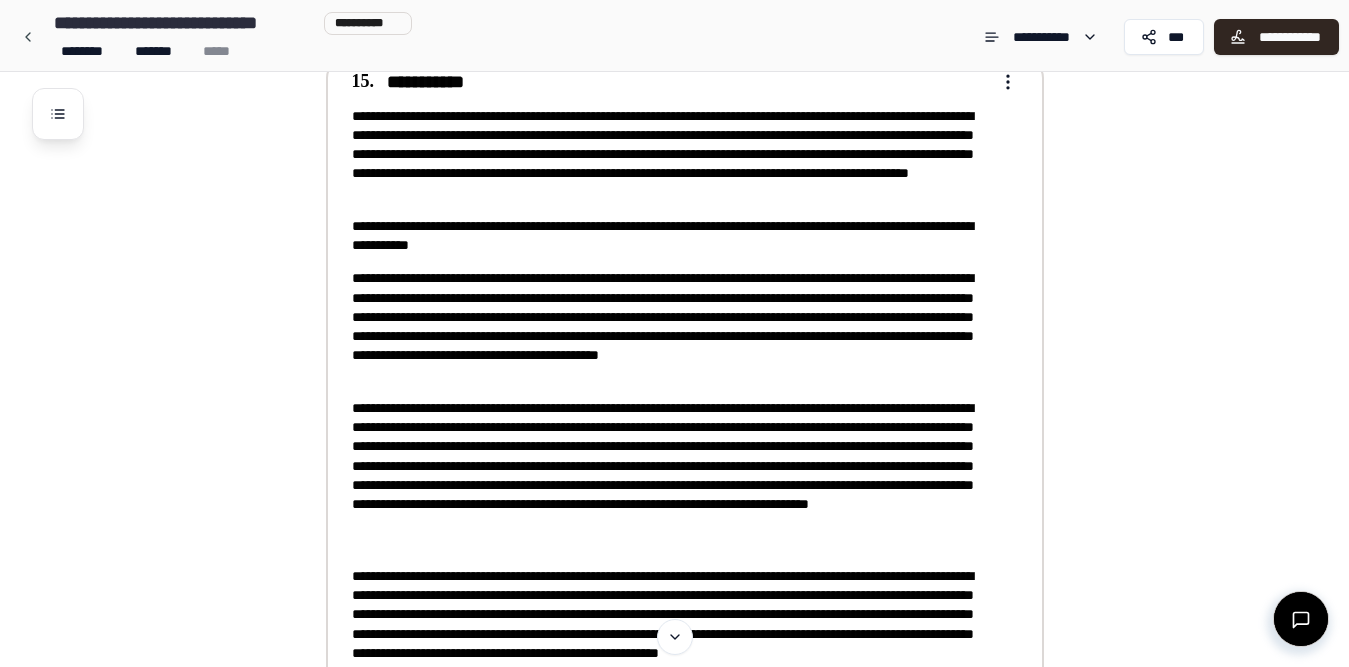 scroll, scrollTop: 1764, scrollLeft: 0, axis: vertical 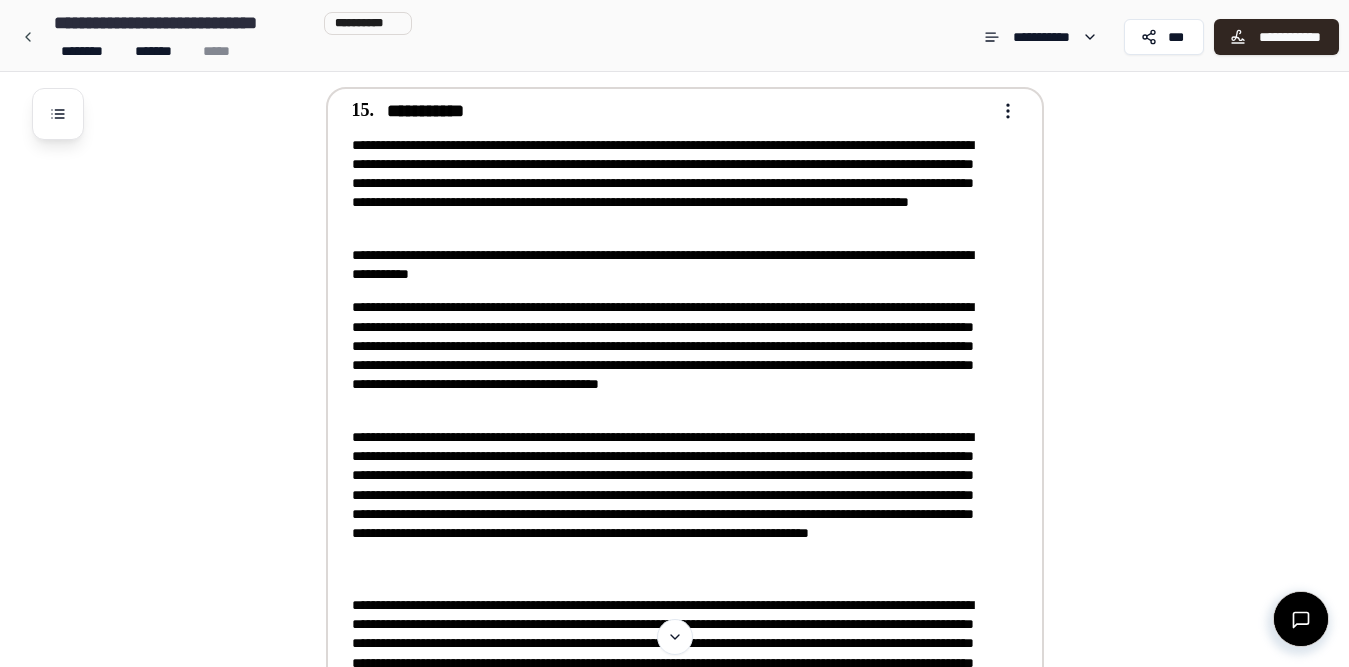 click on "**********" at bounding box center (671, 265) 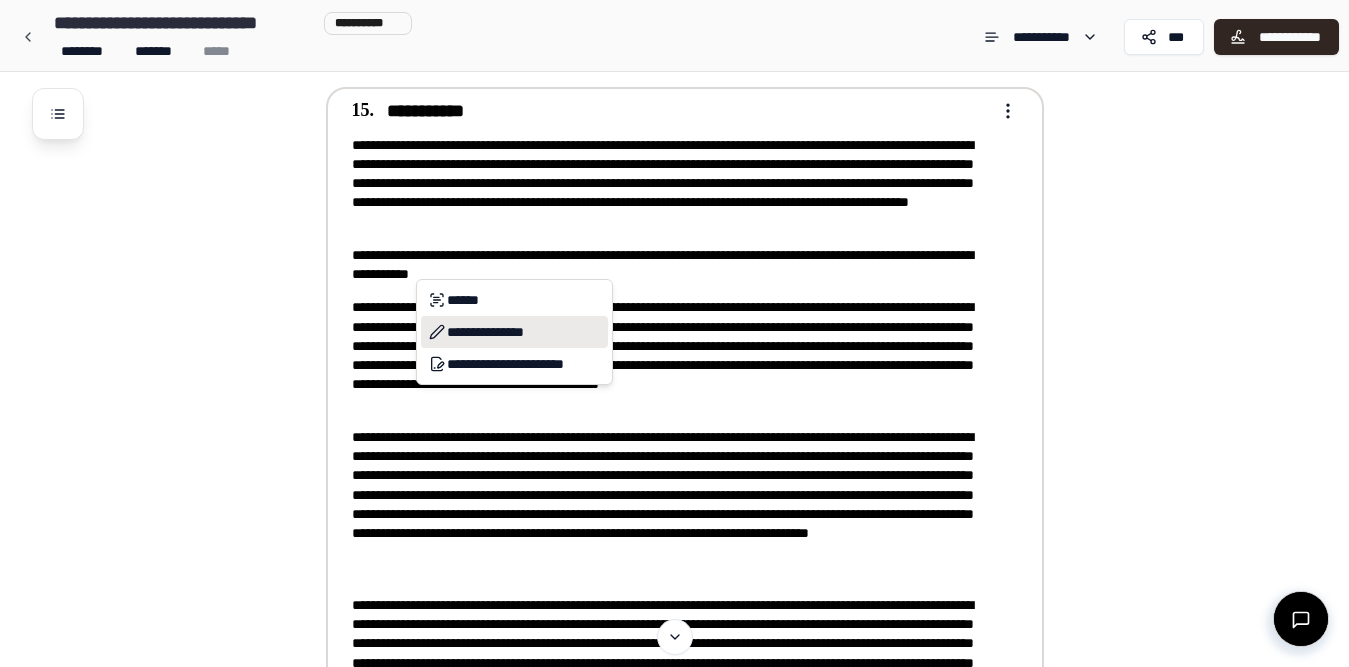 click on "**********" at bounding box center [514, 332] 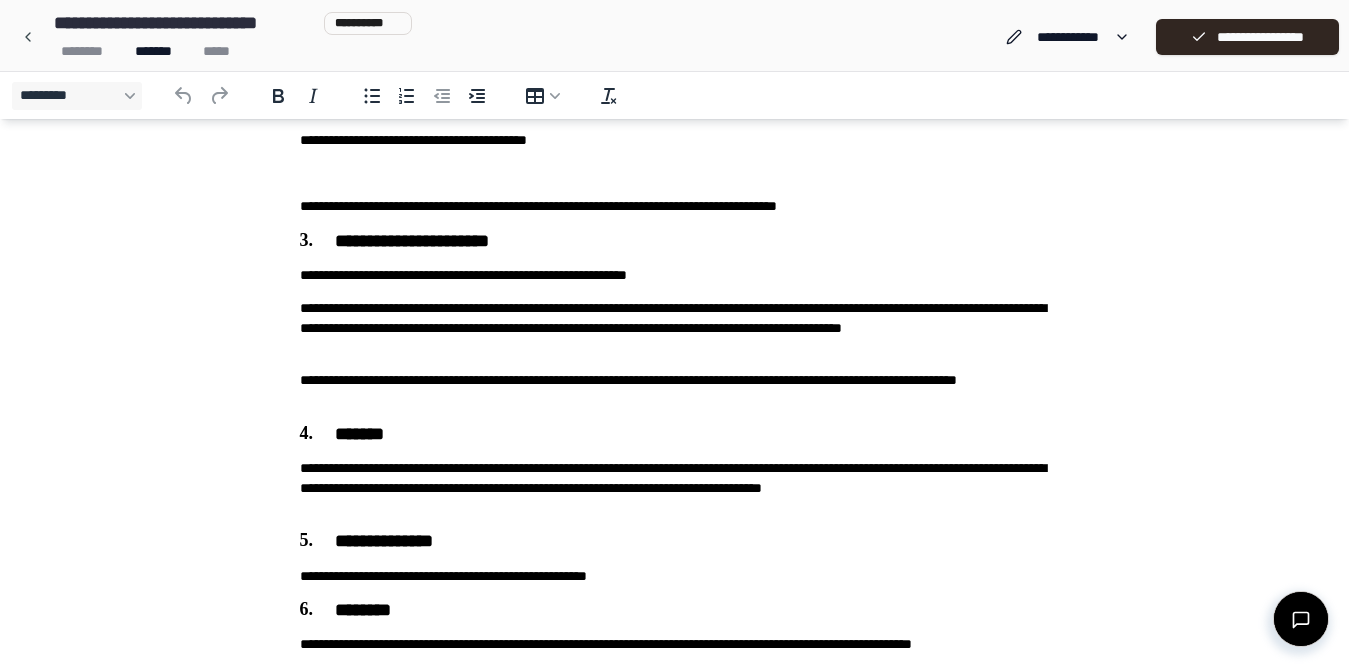 scroll, scrollTop: 357, scrollLeft: 0, axis: vertical 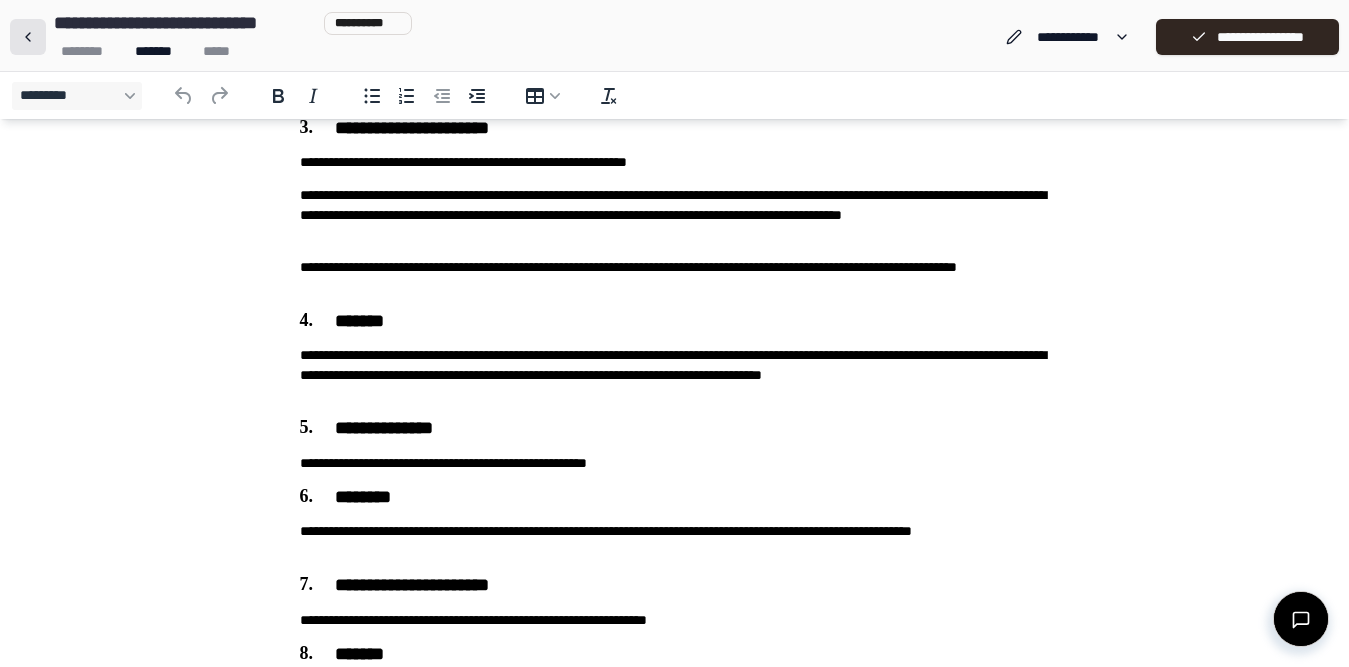click at bounding box center [28, 37] 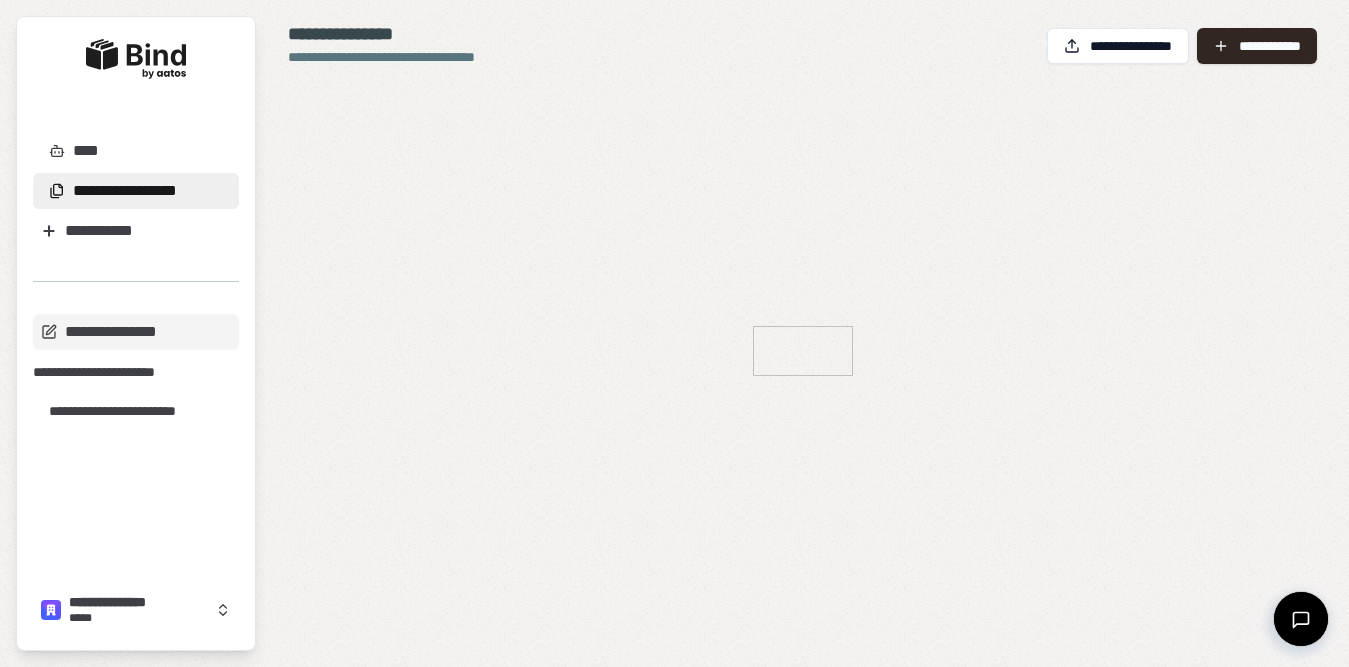 scroll, scrollTop: 0, scrollLeft: 0, axis: both 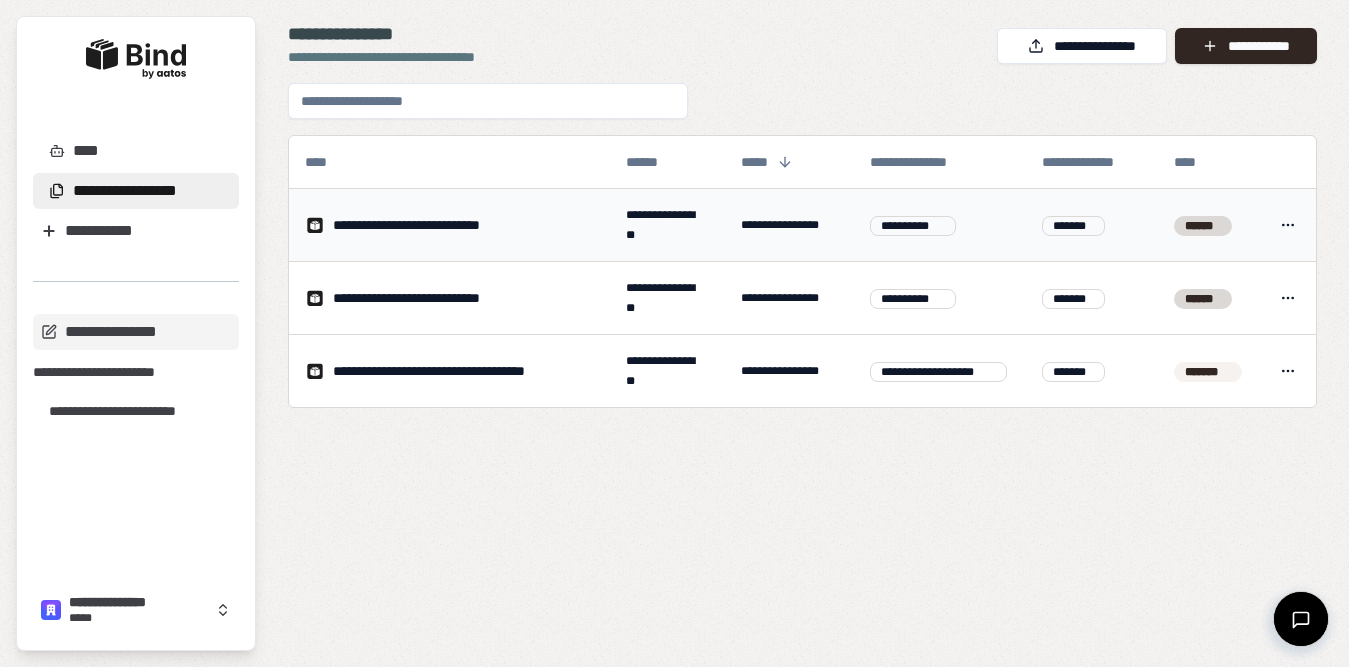 click on "**********" at bounding box center [432, 225] 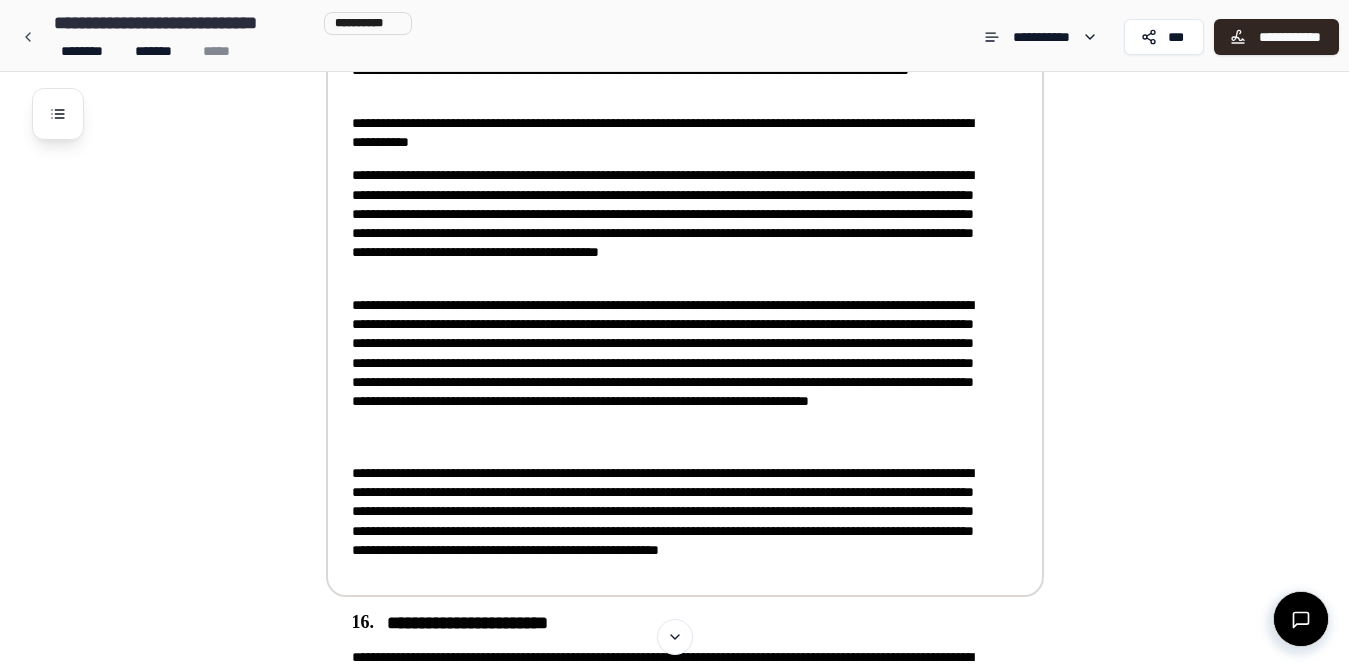 click on "**********" at bounding box center (671, 373) 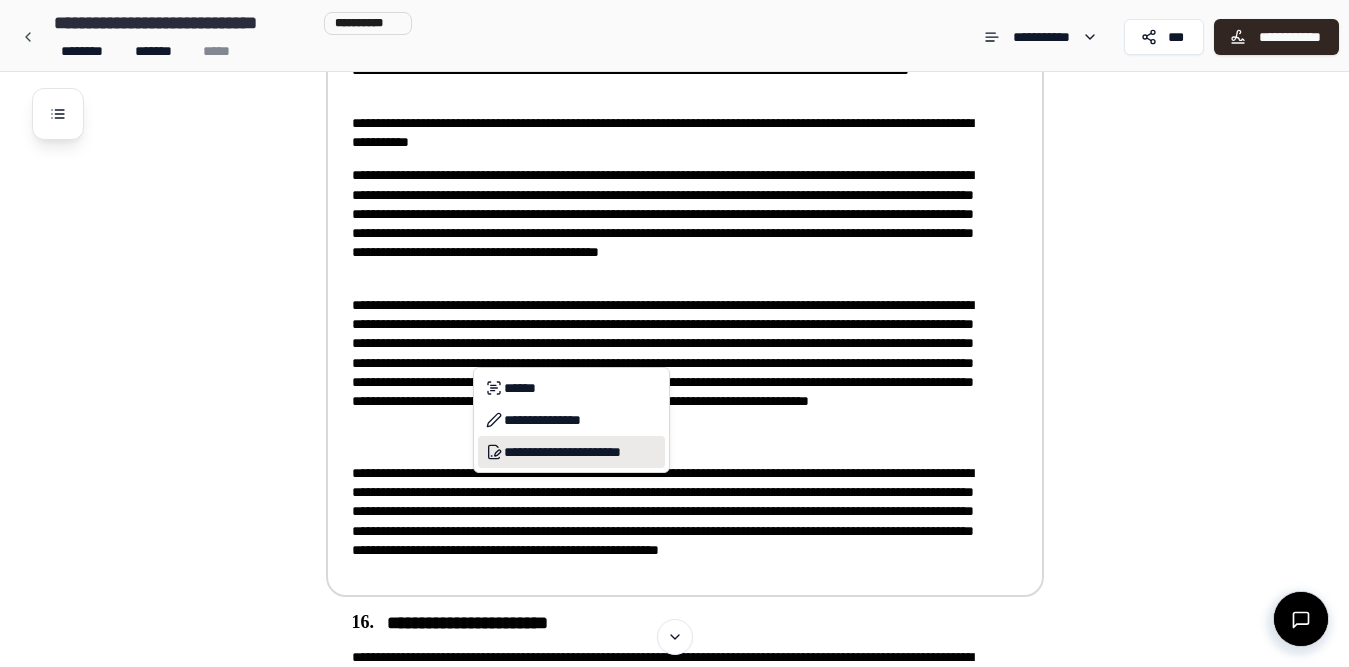 click on "**********" at bounding box center [571, 452] 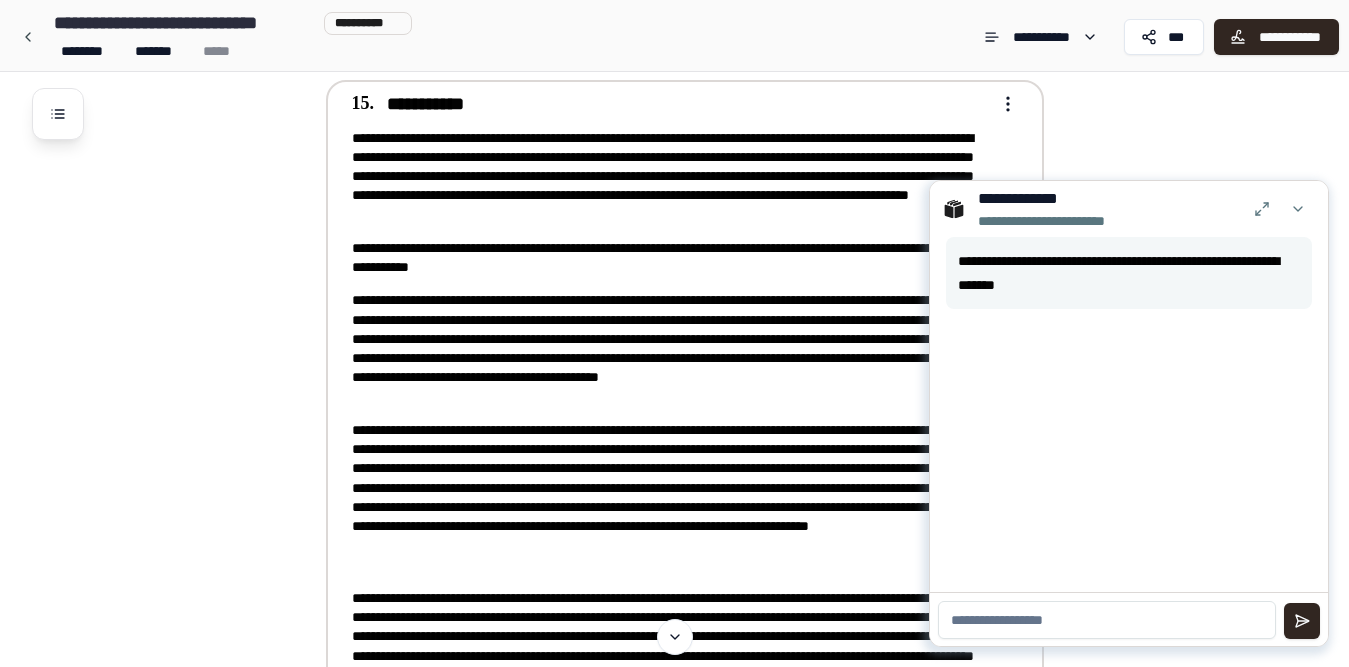 scroll, scrollTop: 1768, scrollLeft: 0, axis: vertical 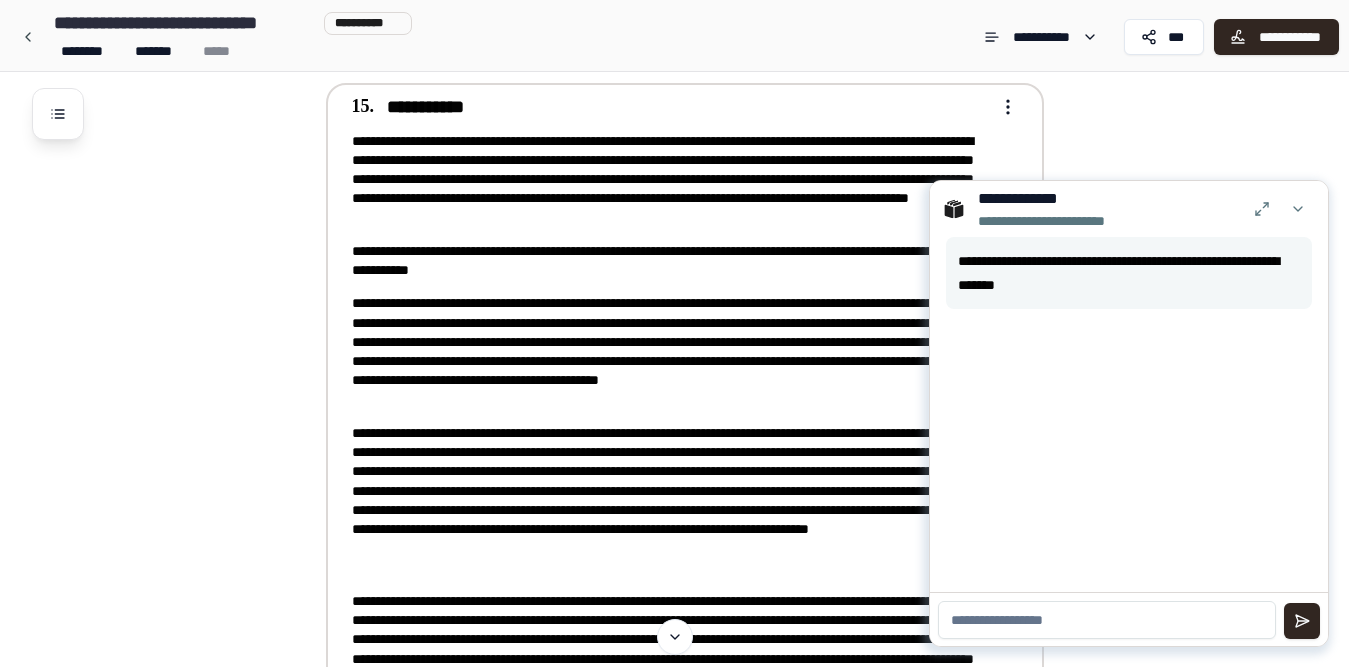click on "**********" at bounding box center (671, 261) 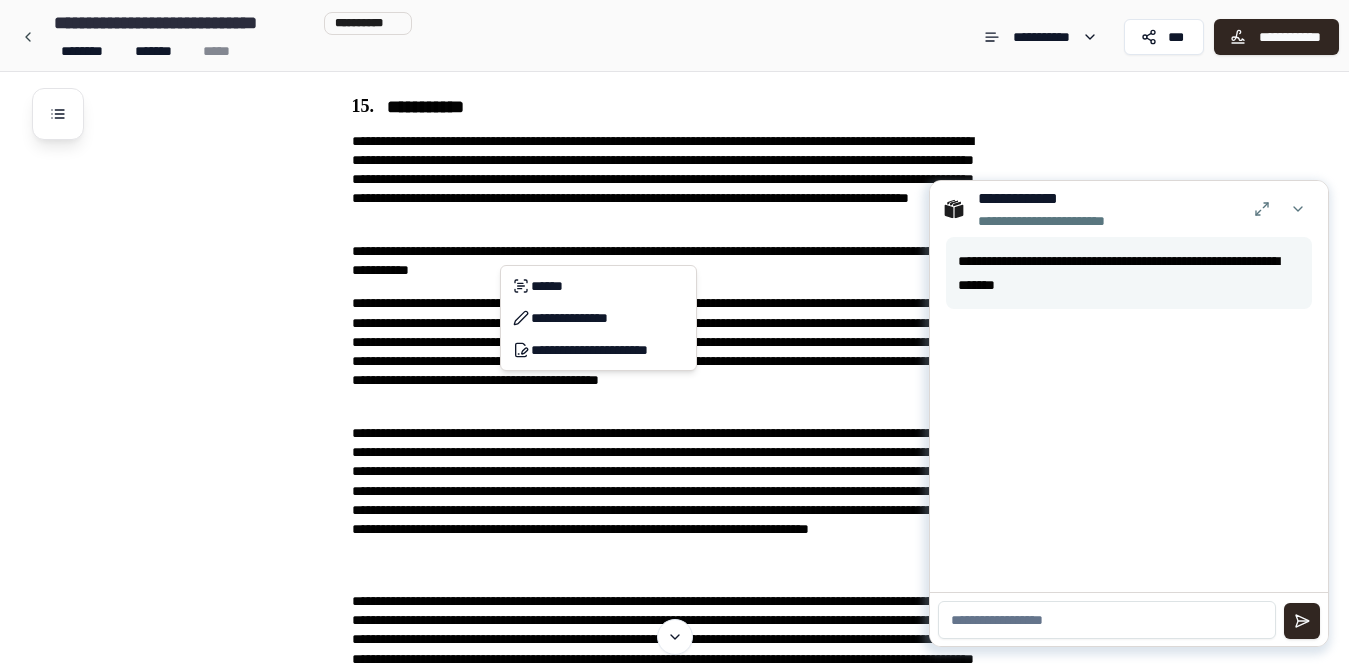 click on "**********" at bounding box center (674, -100) 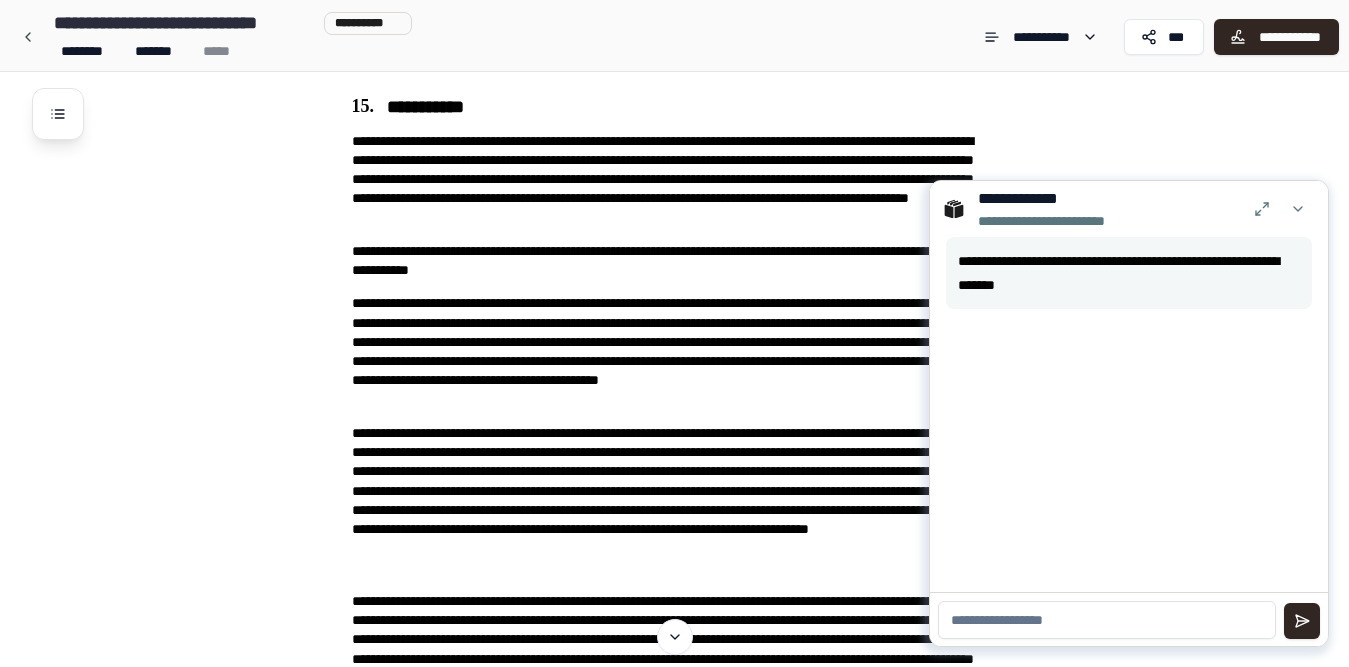 click at bounding box center (1107, 620) 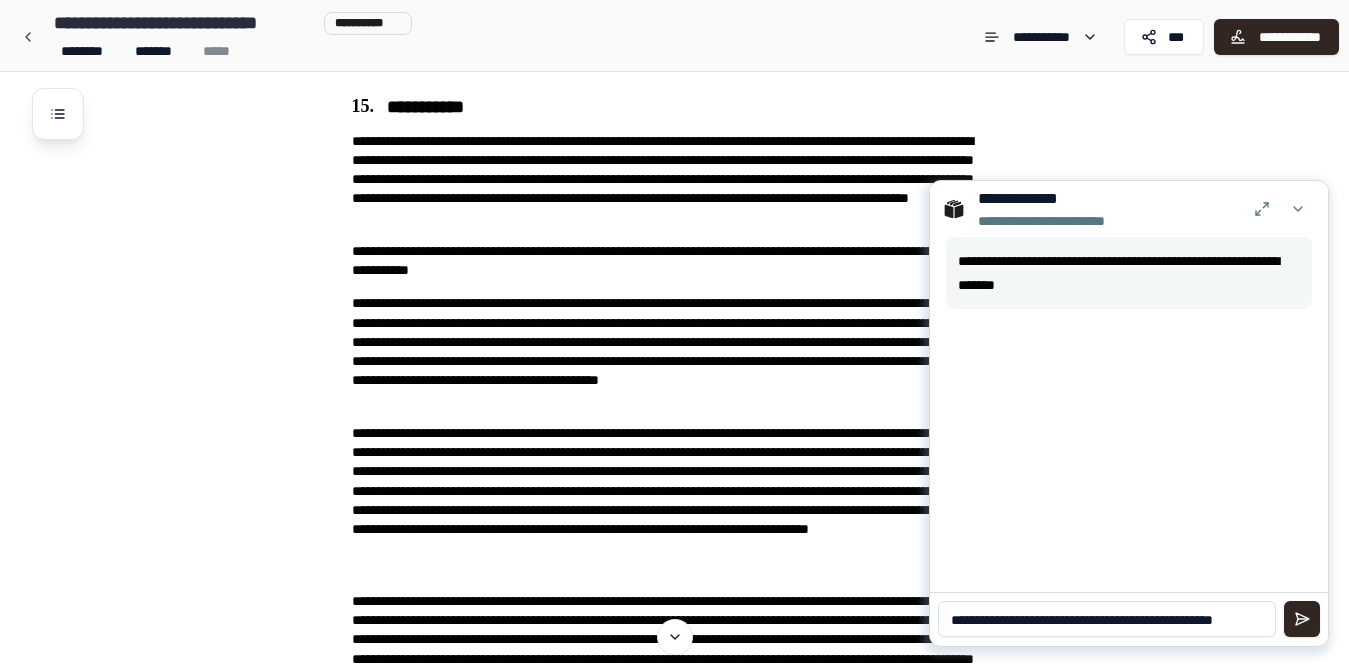 scroll, scrollTop: 0, scrollLeft: 0, axis: both 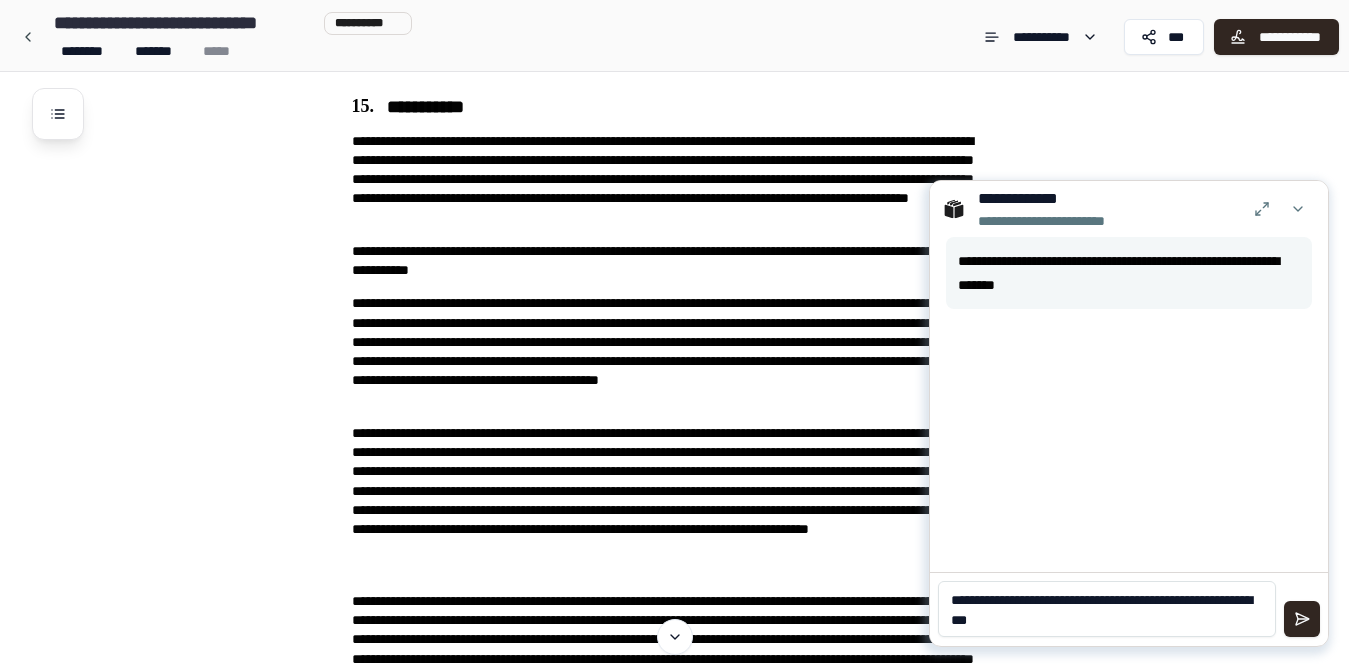 type on "**********" 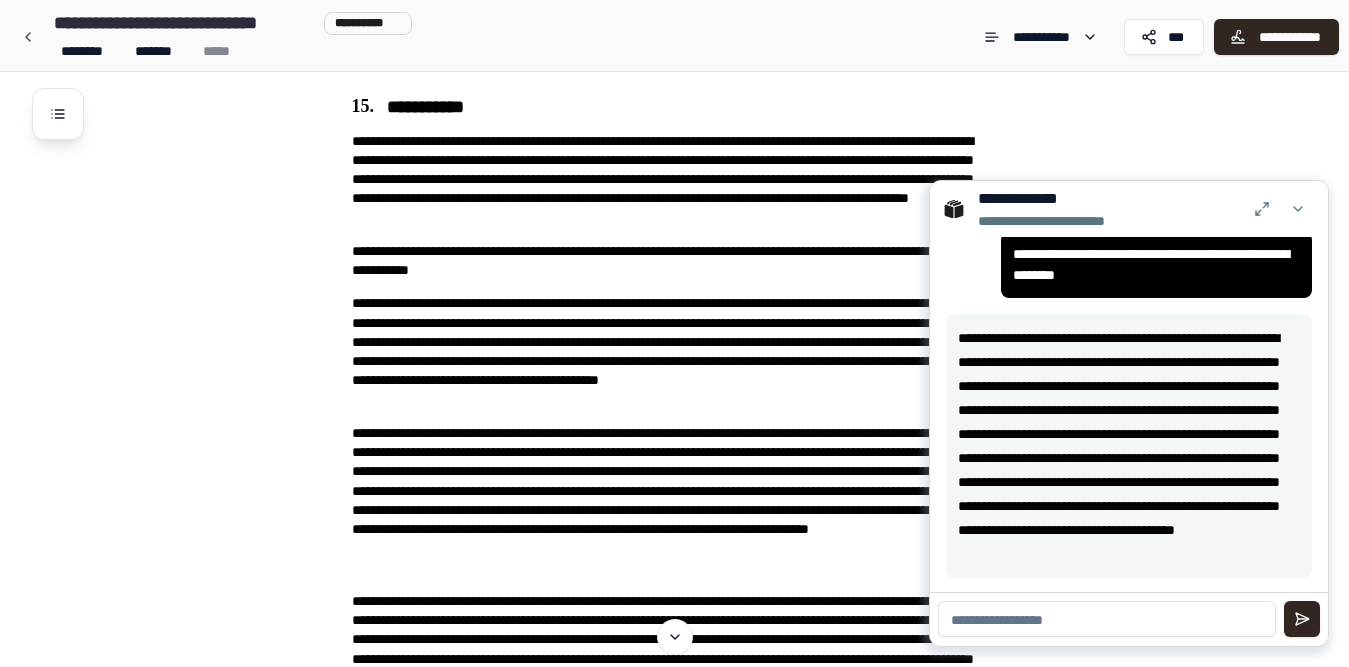scroll, scrollTop: 94, scrollLeft: 0, axis: vertical 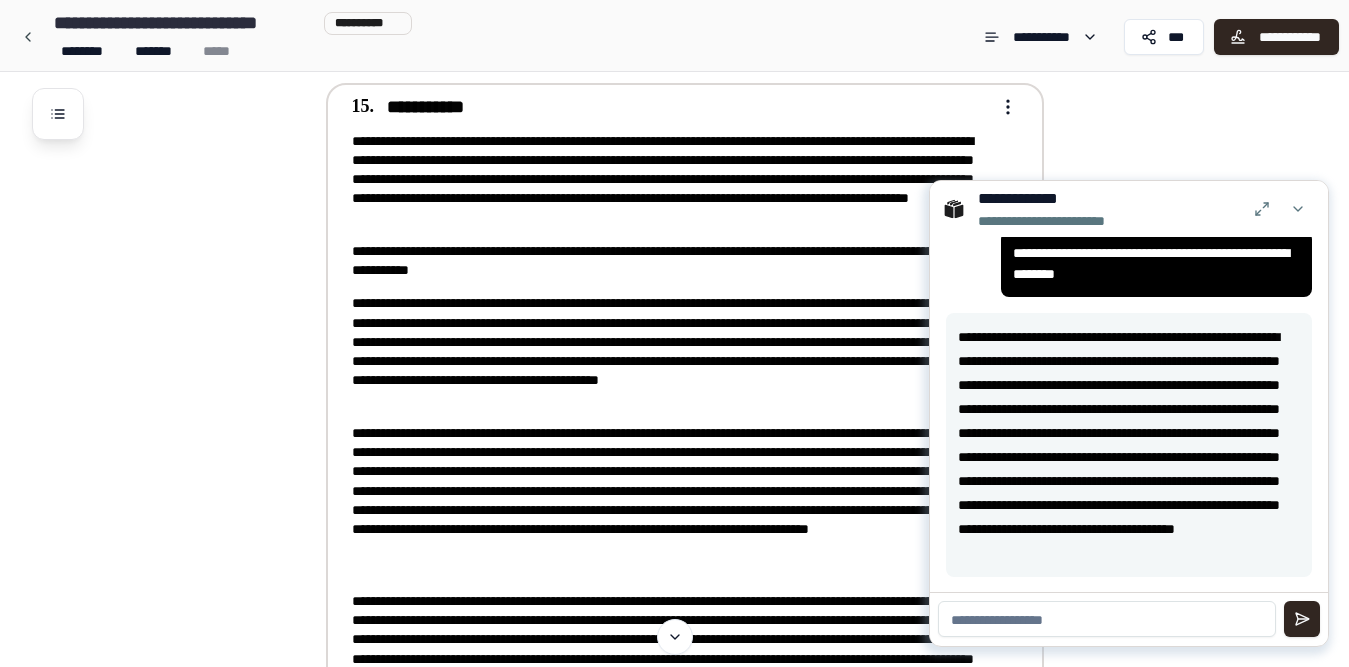 click on "**********" at bounding box center [671, 261] 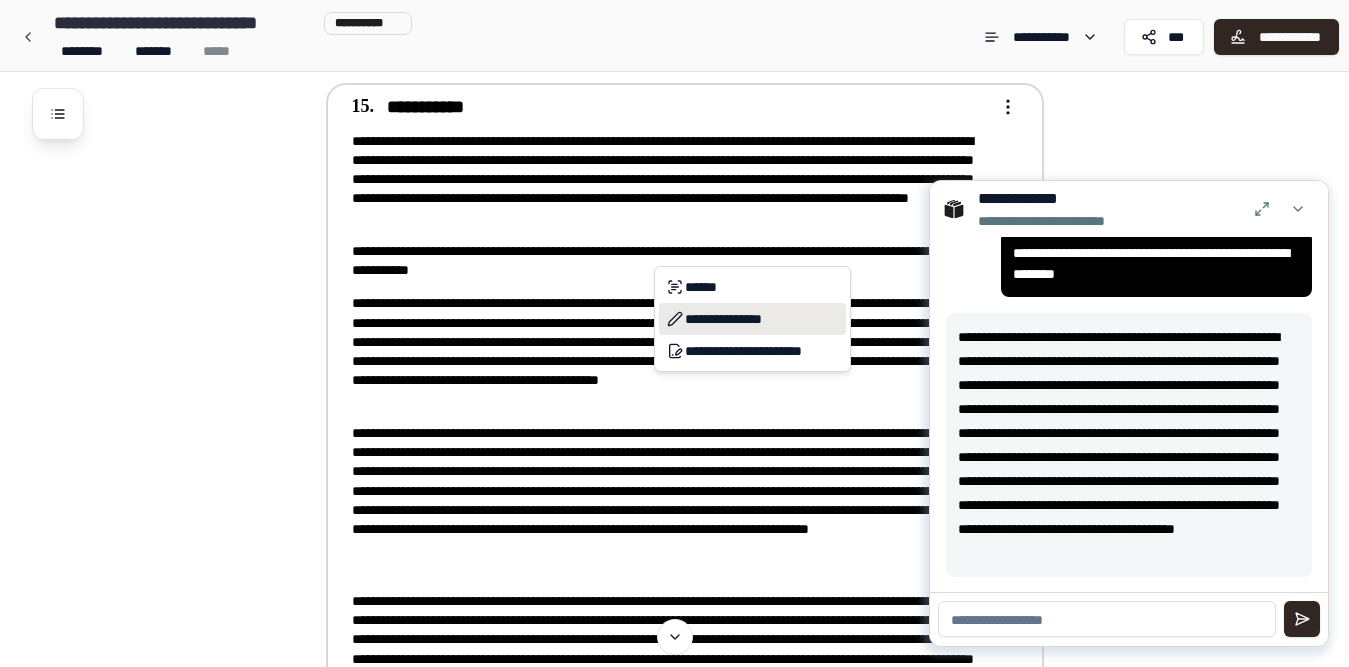 click on "**********" at bounding box center (752, 319) 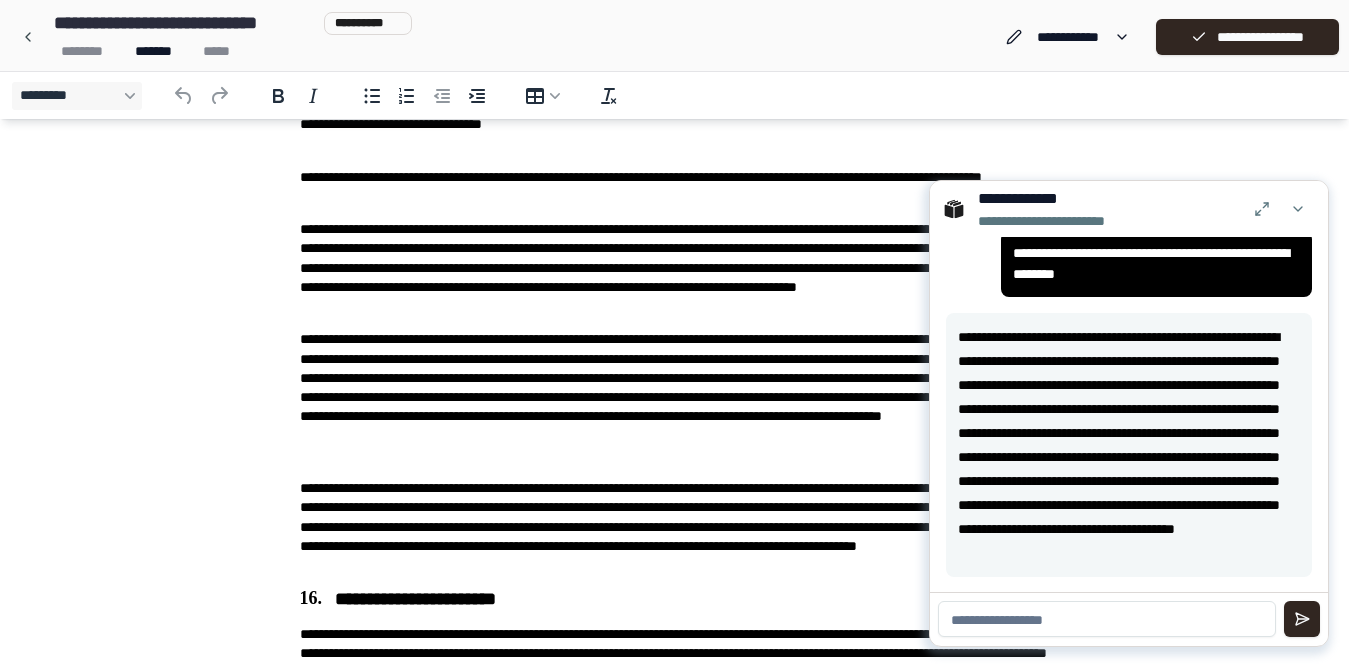 scroll, scrollTop: 1547, scrollLeft: 0, axis: vertical 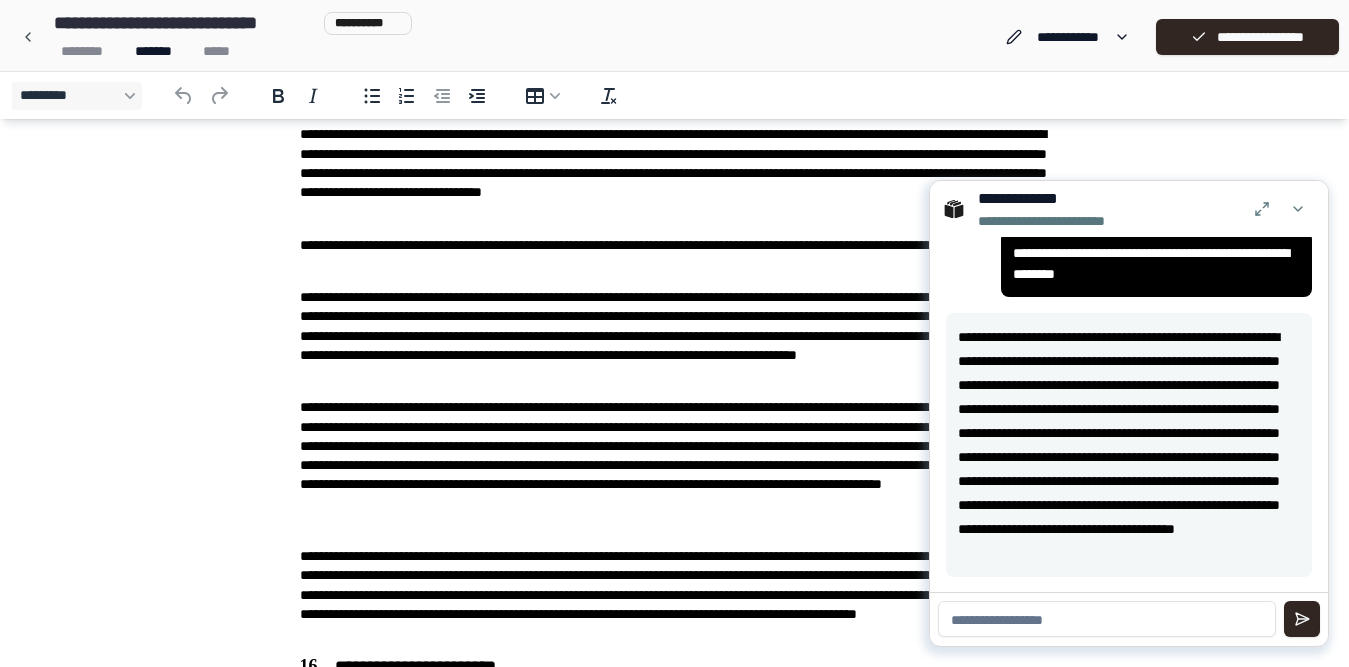 click on "**********" at bounding box center (675, 255) 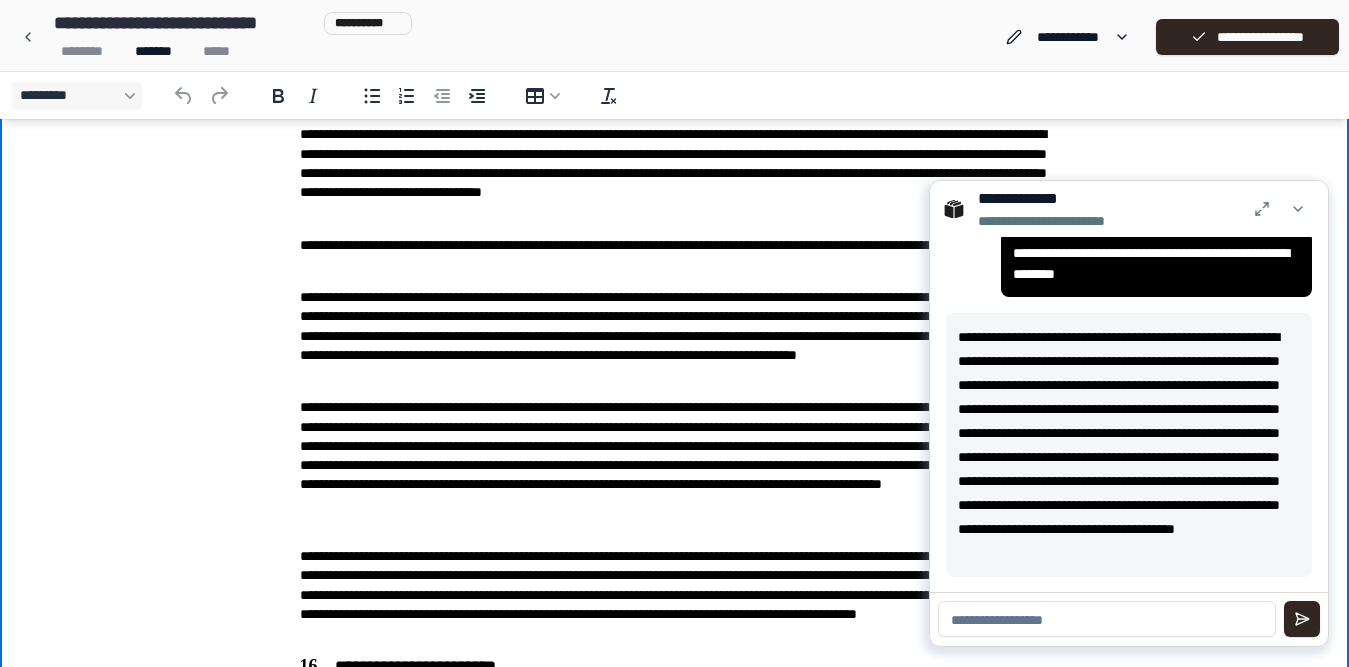 click on "**********" at bounding box center [675, 255] 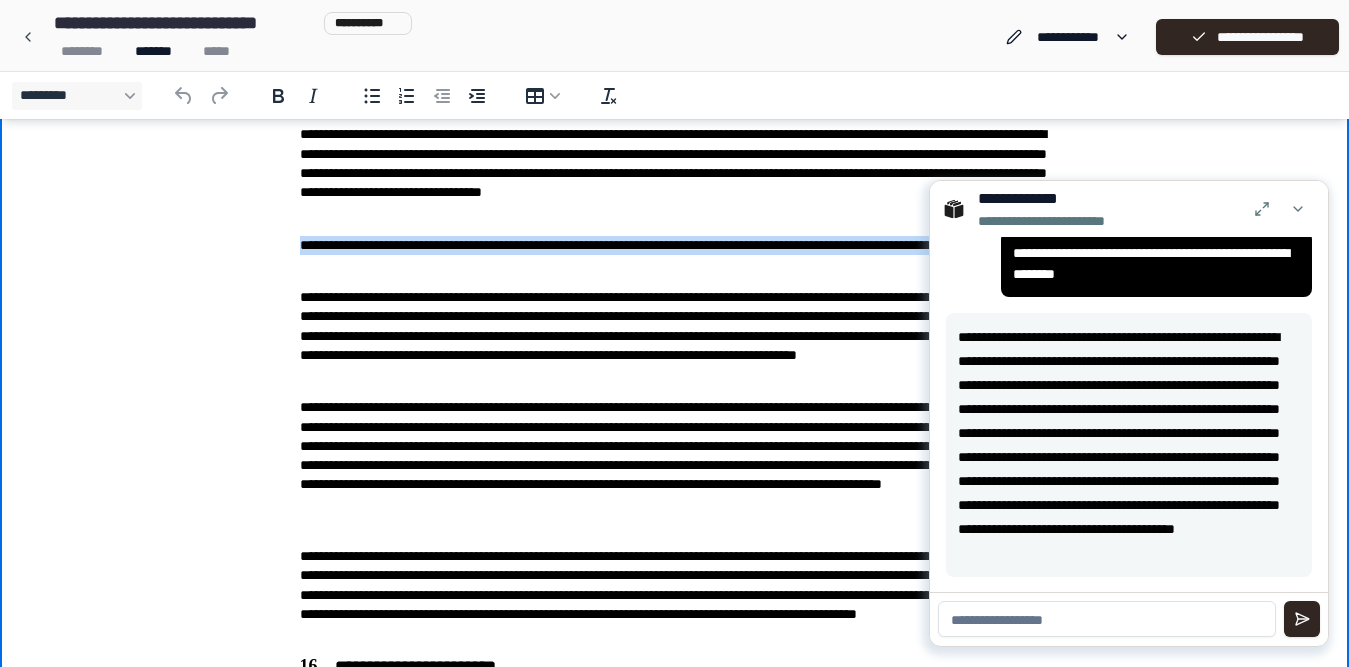 click on "**********" at bounding box center [675, 255] 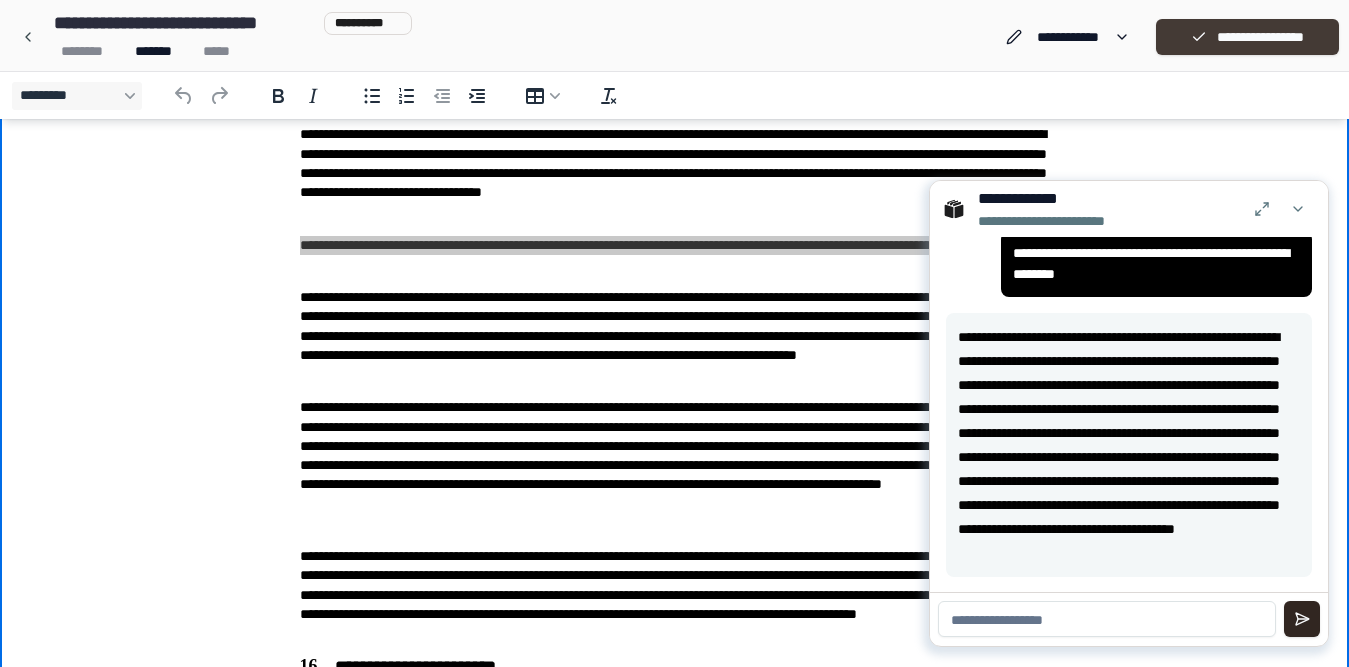 click on "**********" at bounding box center (1247, 37) 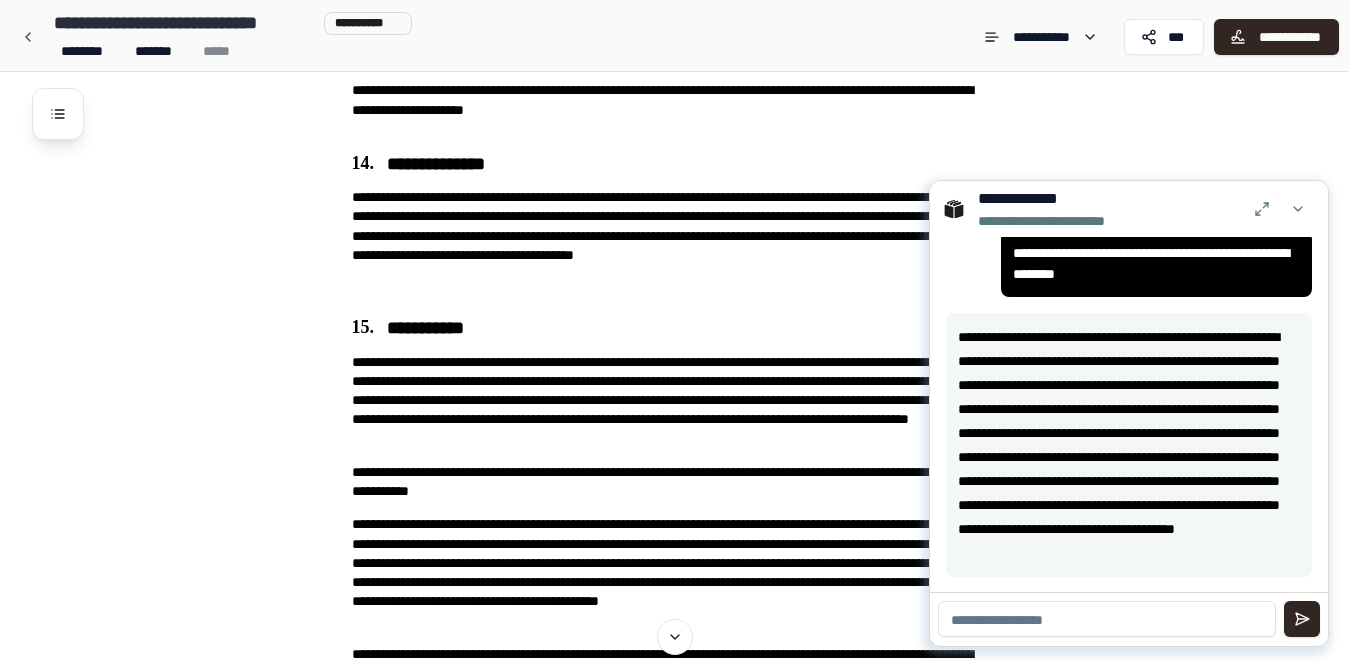 click at bounding box center [1107, 619] 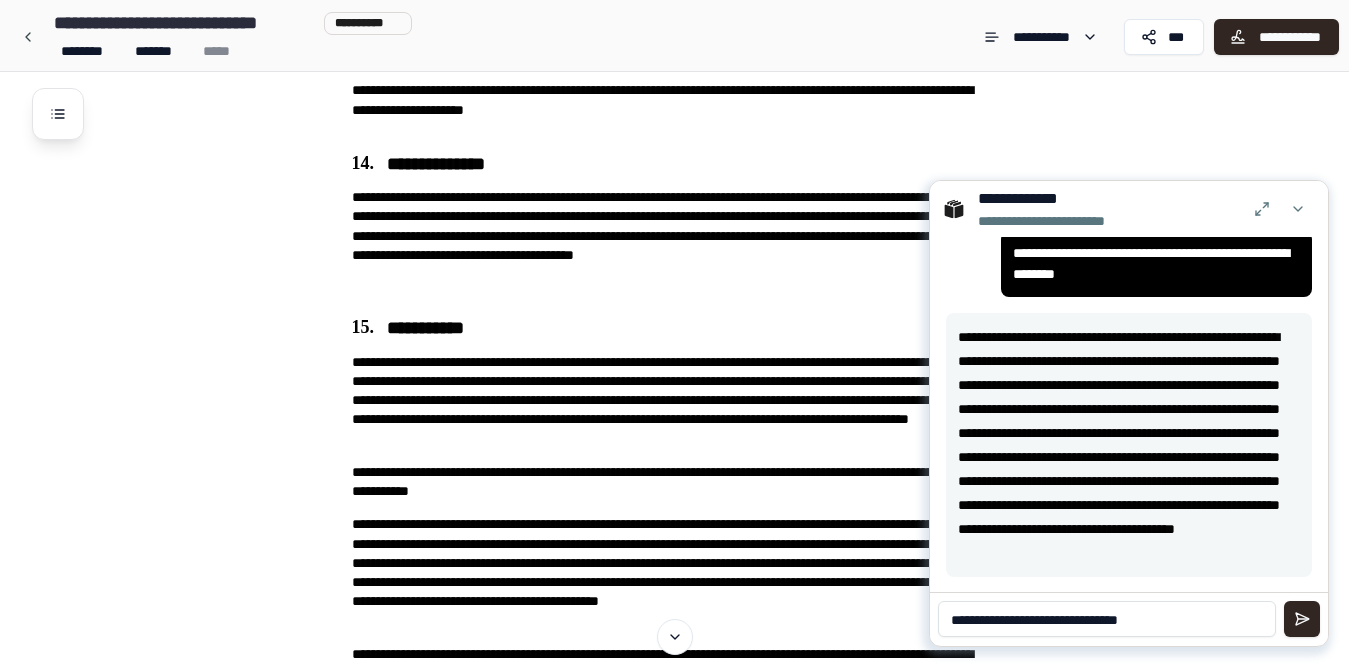 paste on "**********" 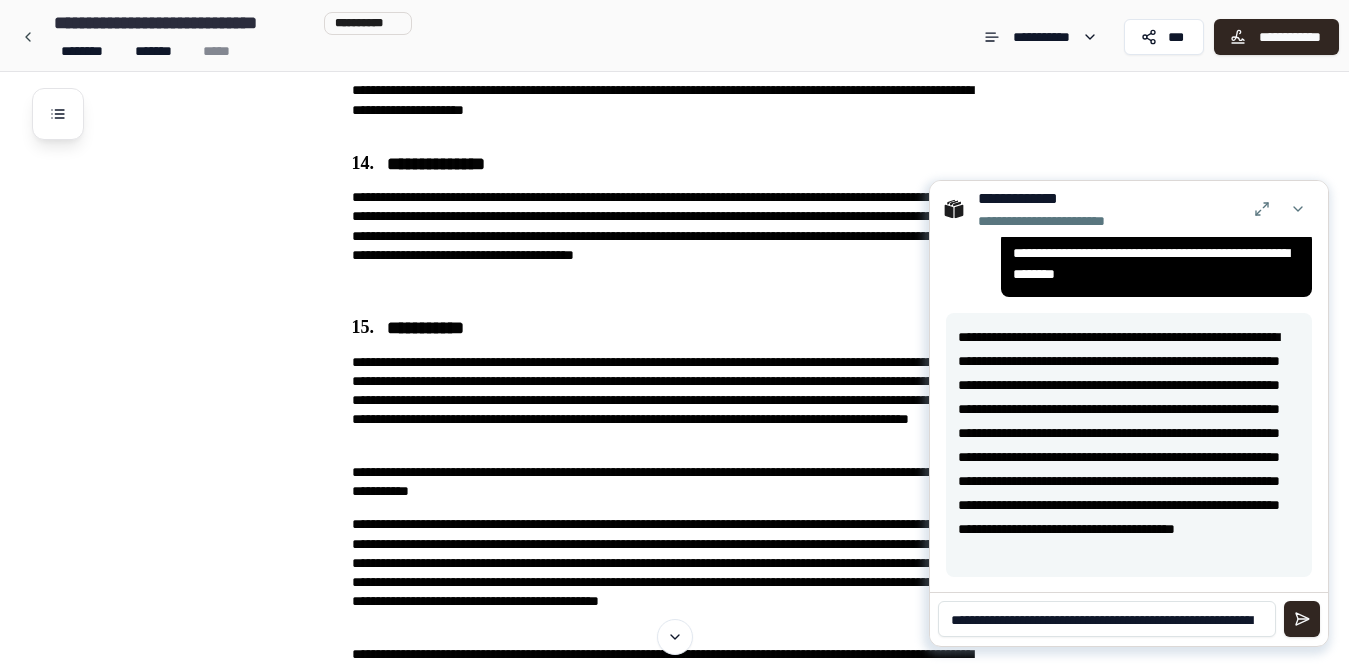scroll, scrollTop: 0, scrollLeft: 0, axis: both 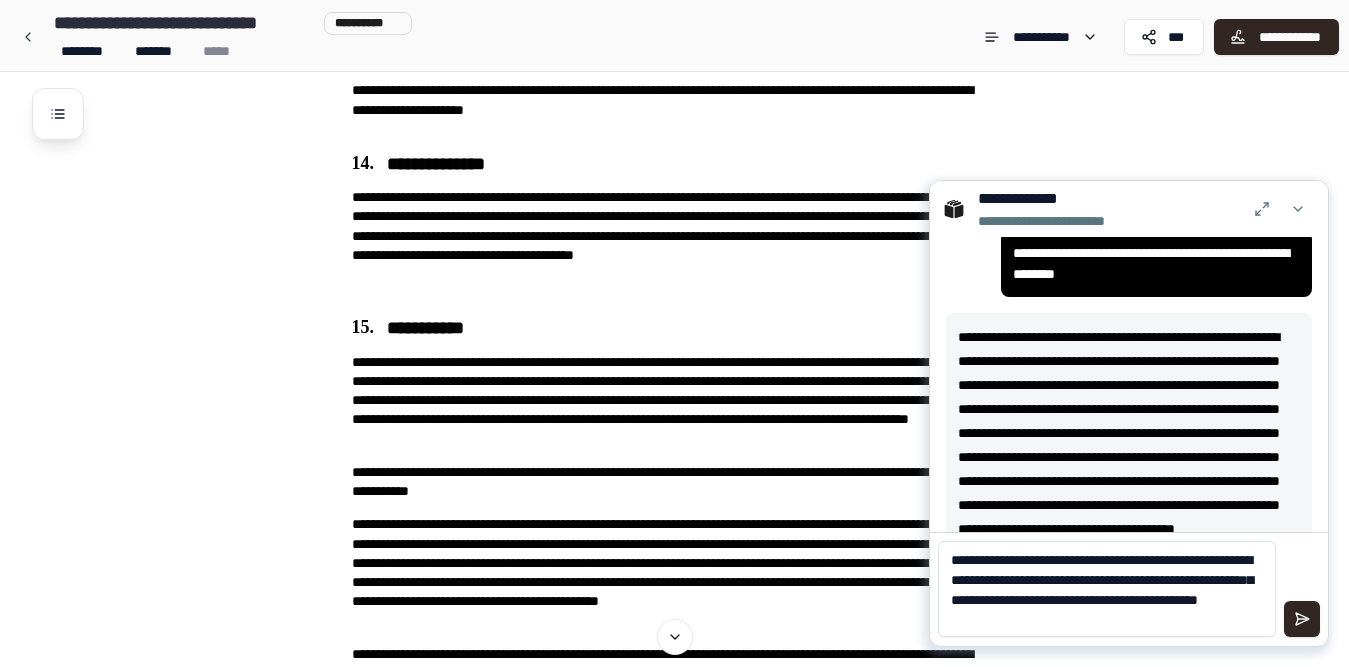 type on "**********" 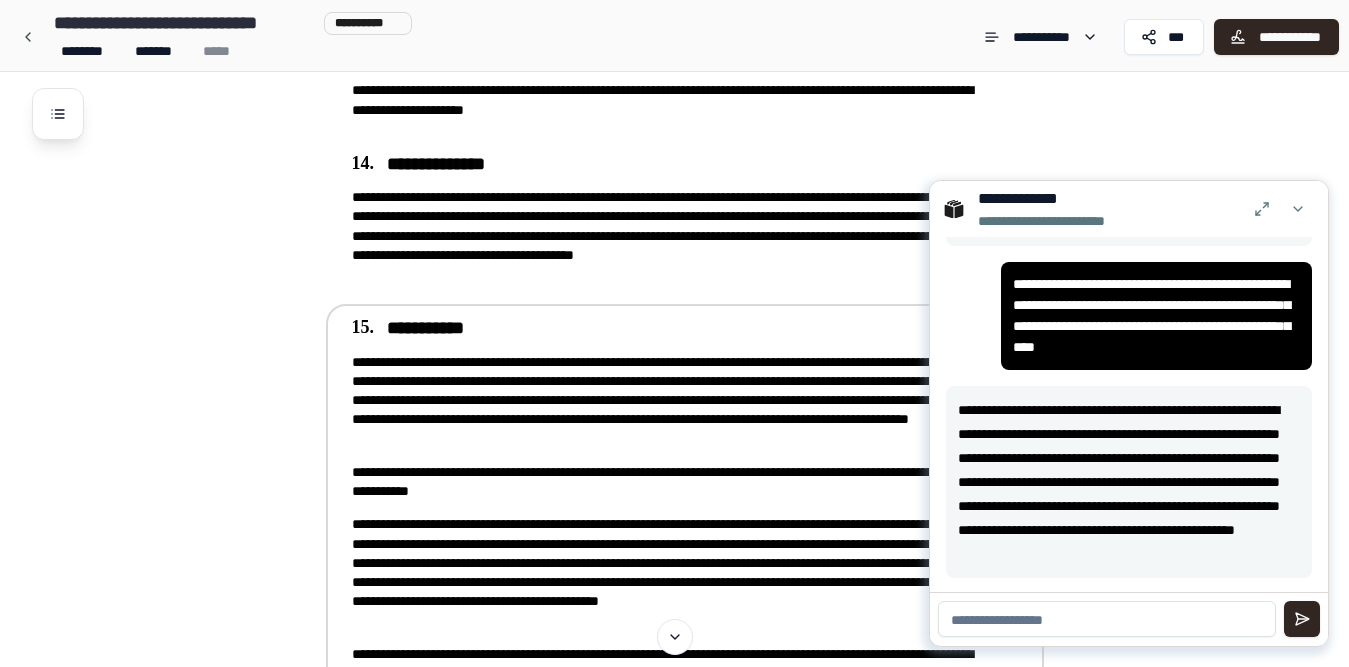 scroll, scrollTop: 426, scrollLeft: 0, axis: vertical 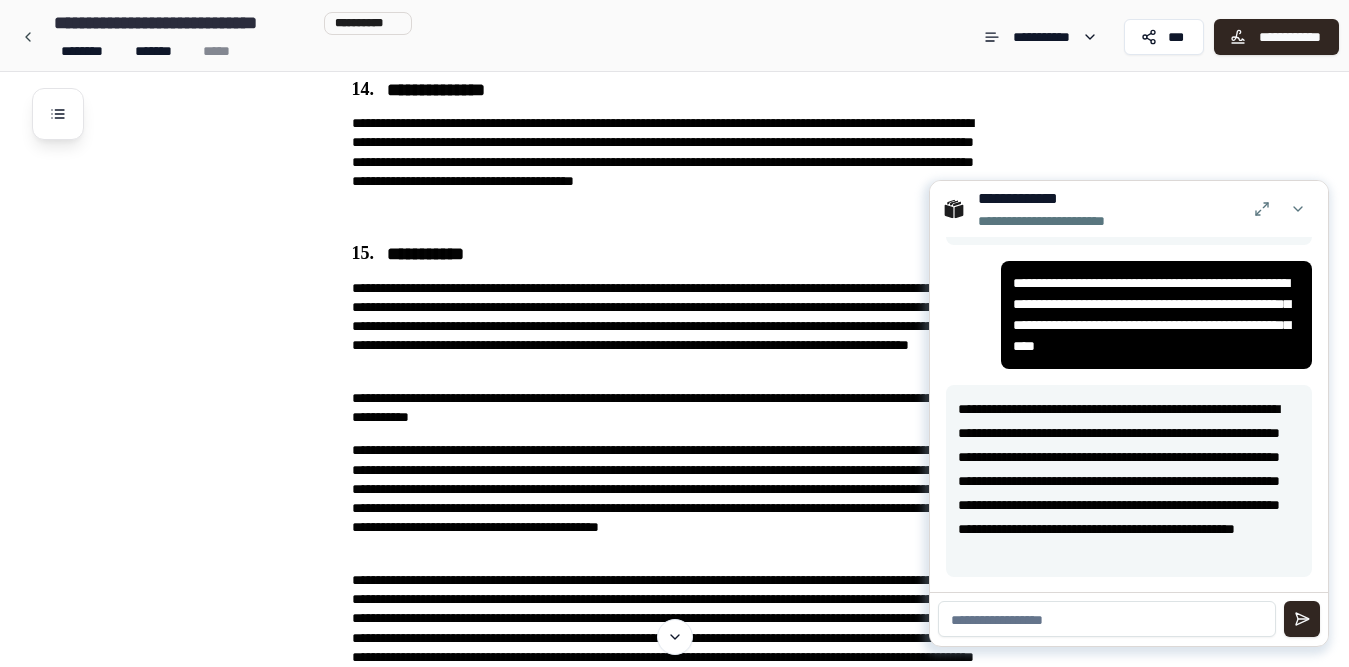 click at bounding box center (1107, 619) 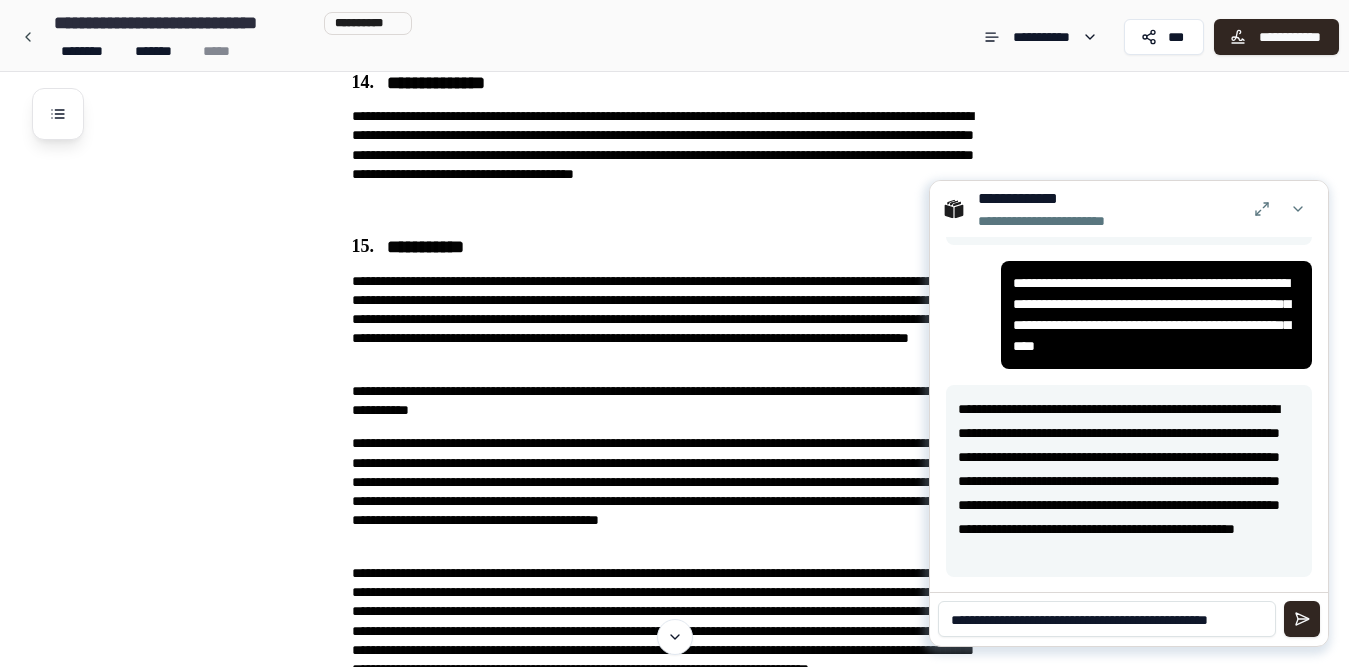 scroll, scrollTop: 0, scrollLeft: 0, axis: both 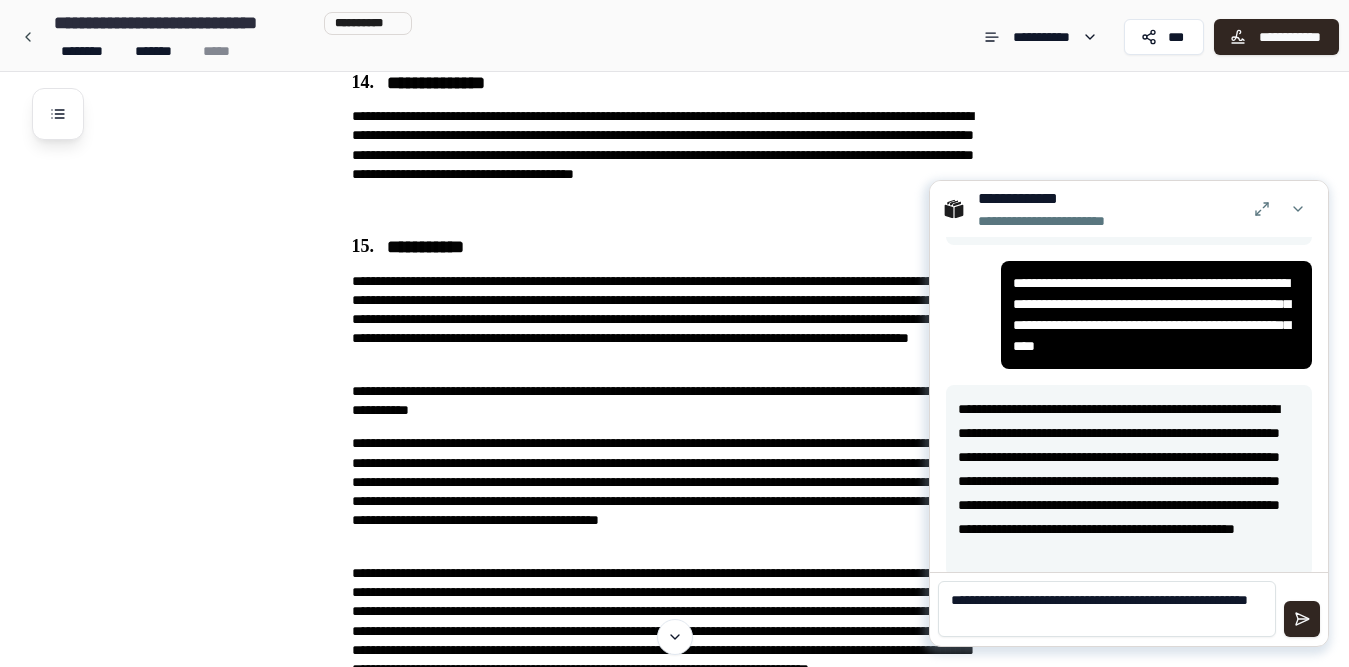 type on "**********" 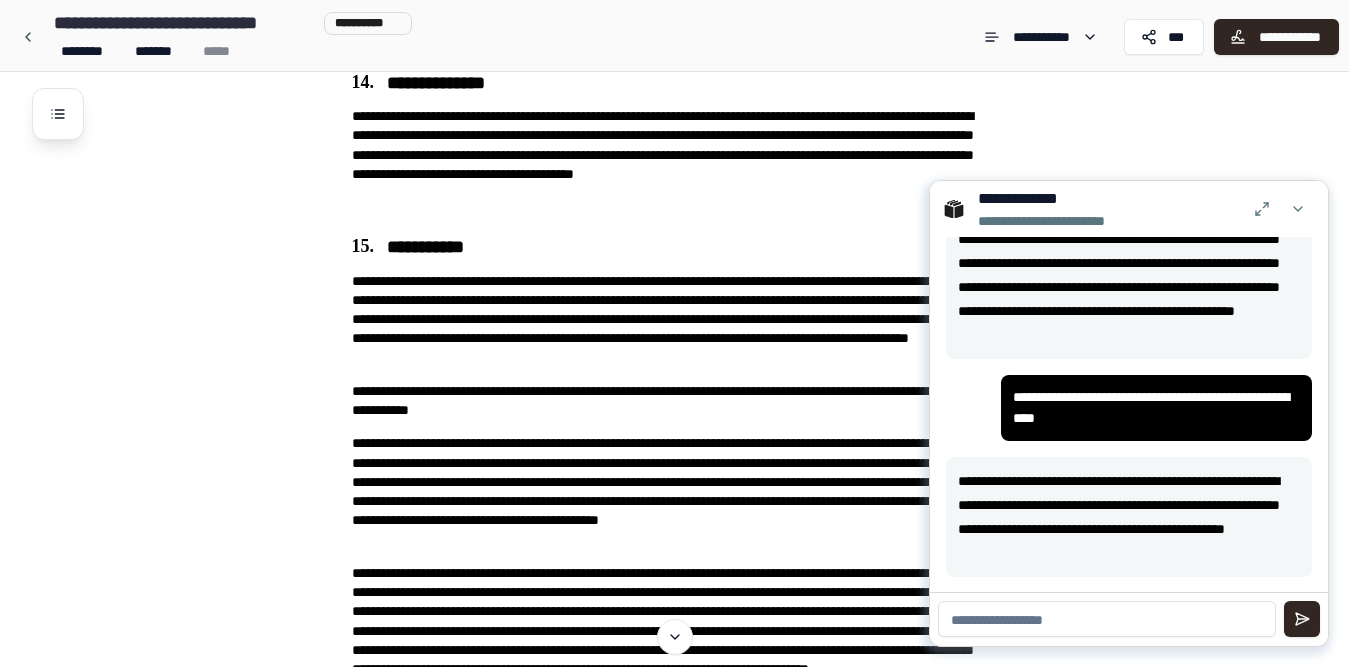 scroll, scrollTop: 645, scrollLeft: 0, axis: vertical 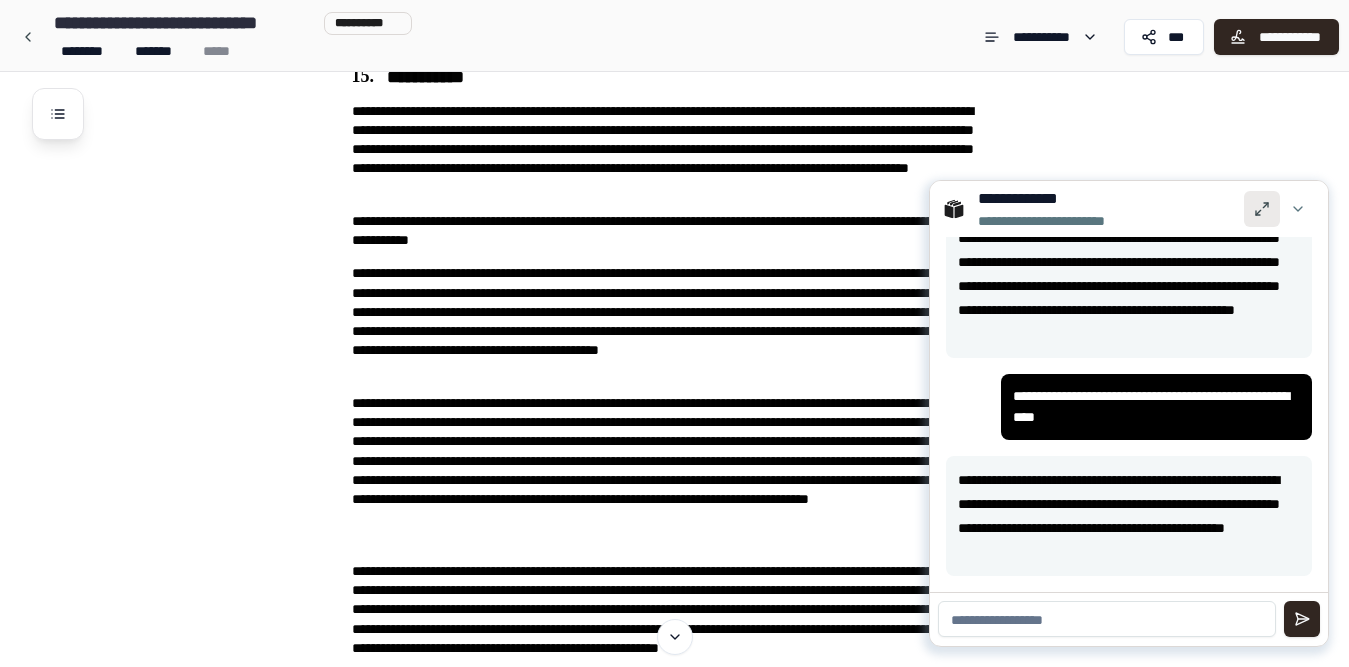 click at bounding box center [1262, 209] 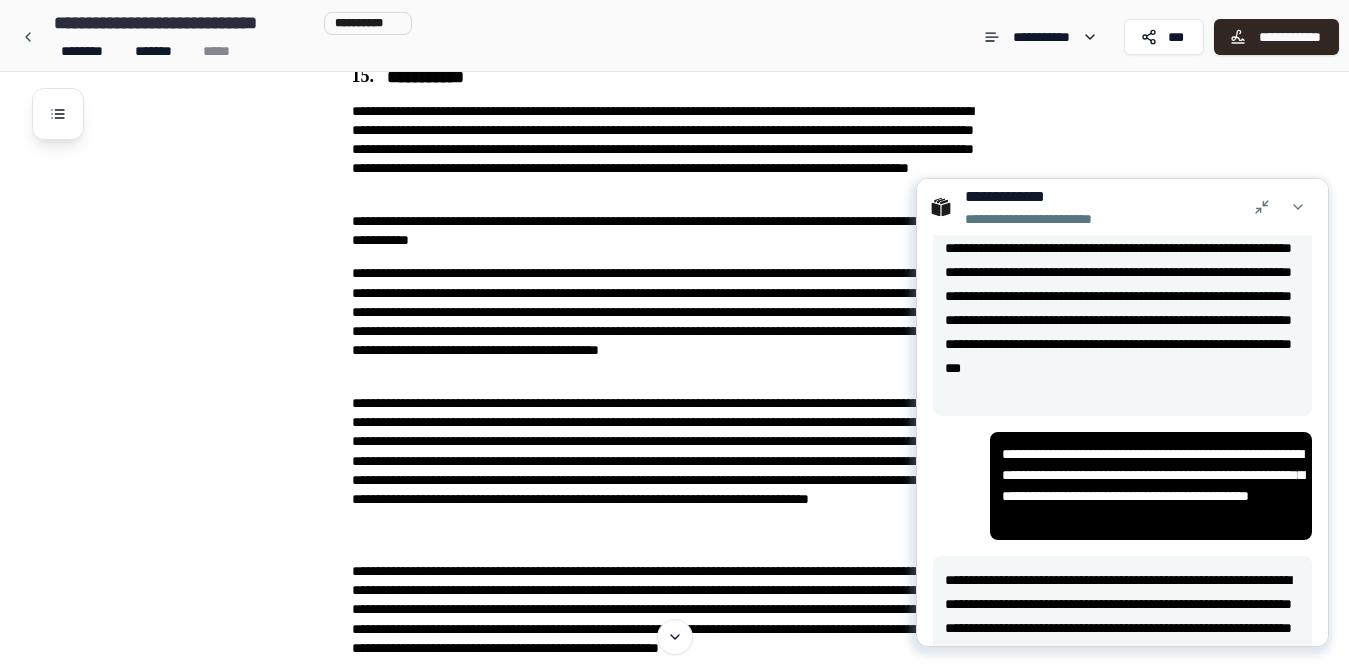 scroll, scrollTop: 229, scrollLeft: 0, axis: vertical 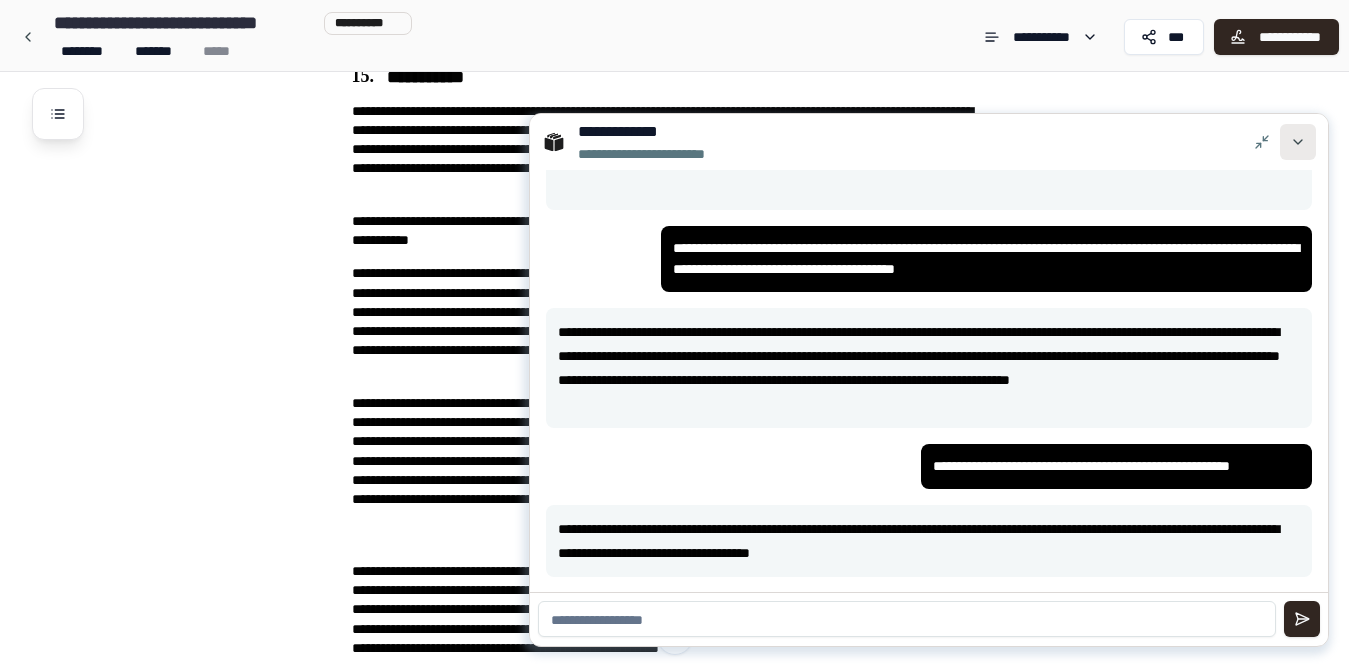 click at bounding box center [1298, 142] 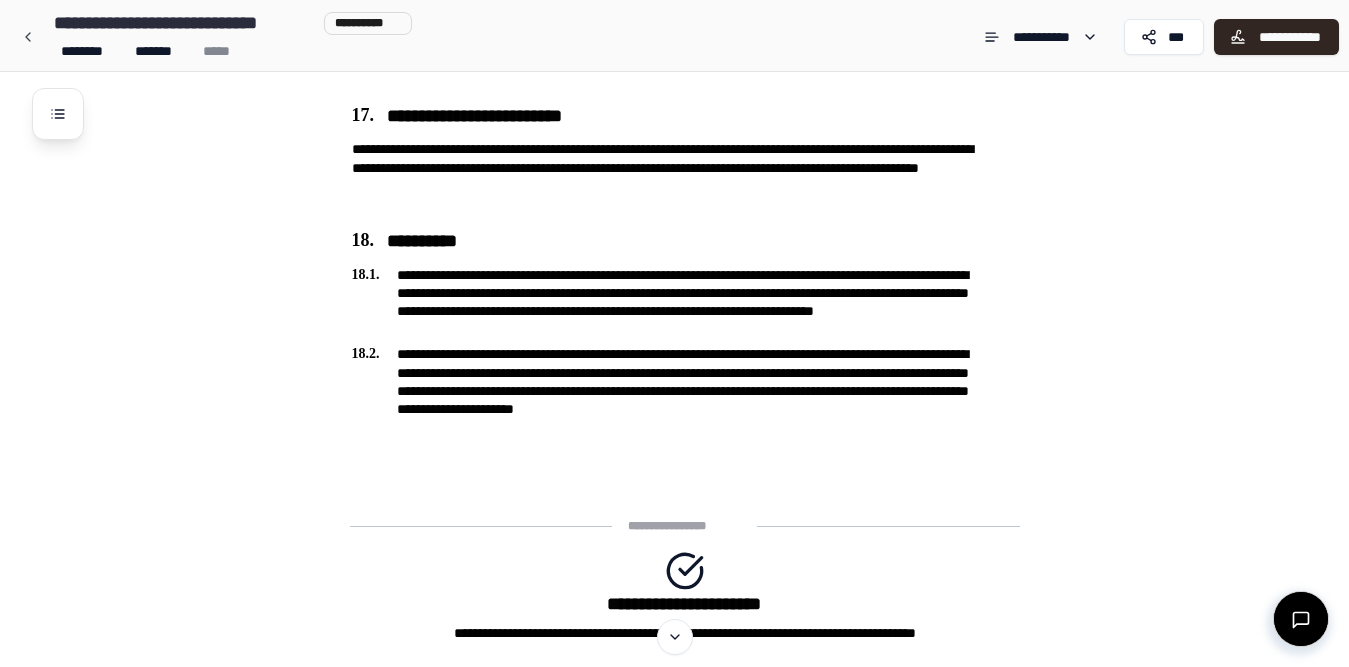 scroll, scrollTop: 2533, scrollLeft: 0, axis: vertical 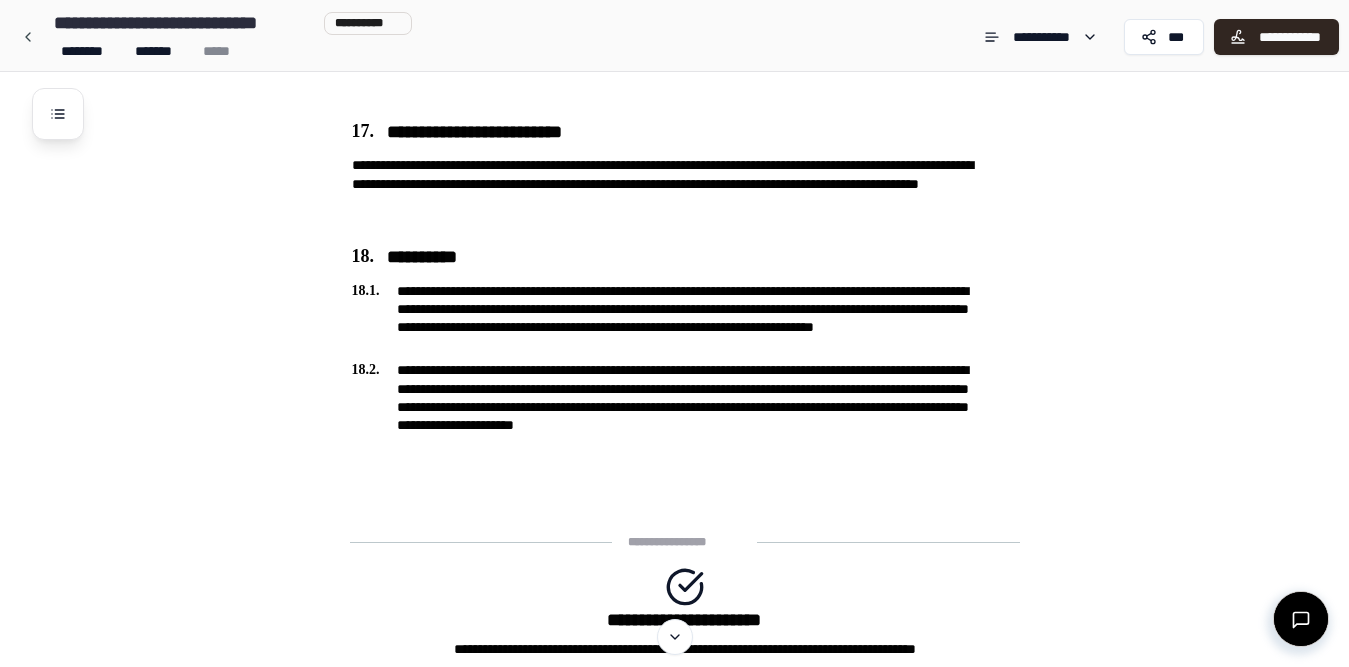click at bounding box center [1301, 619] 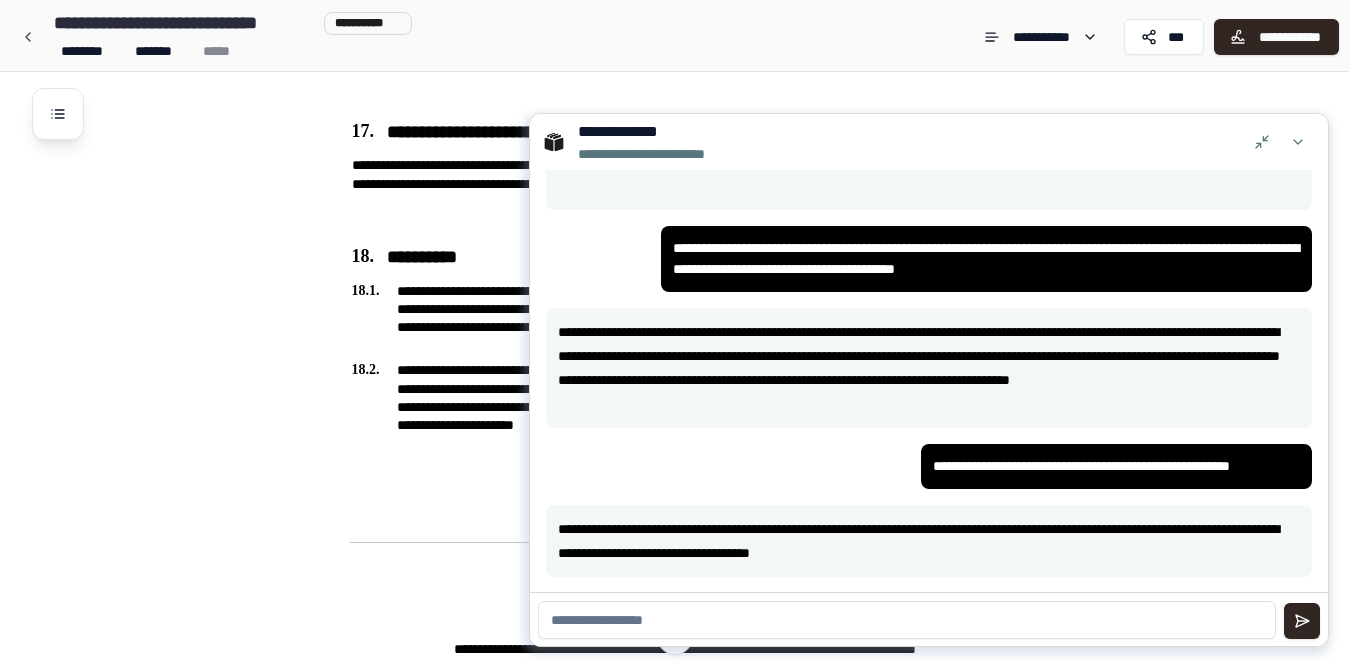 scroll, scrollTop: 229, scrollLeft: 0, axis: vertical 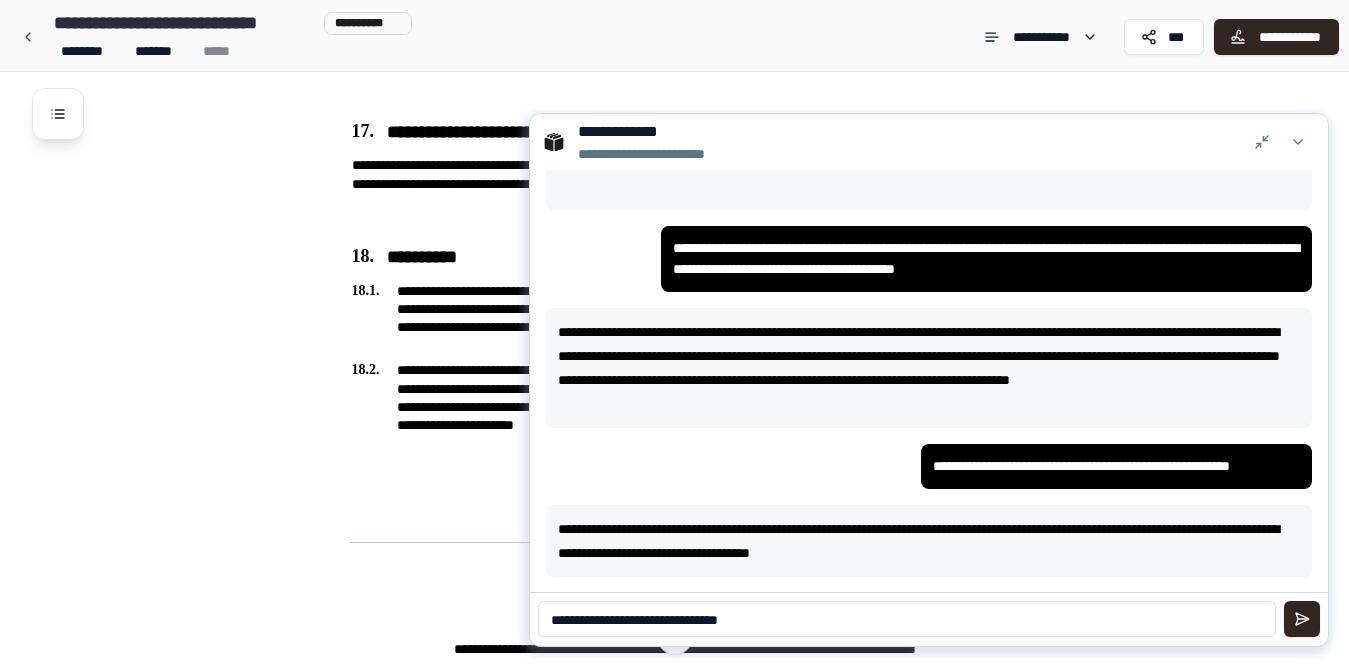 type on "**********" 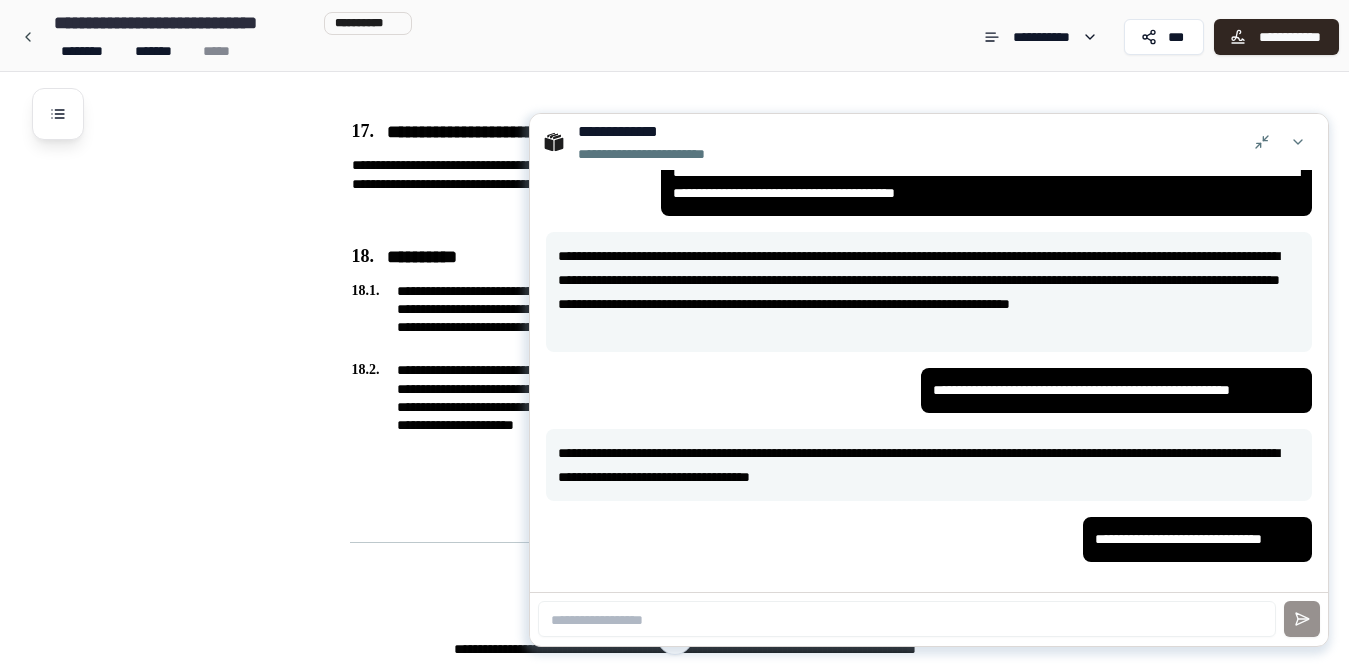 scroll, scrollTop: 306, scrollLeft: 0, axis: vertical 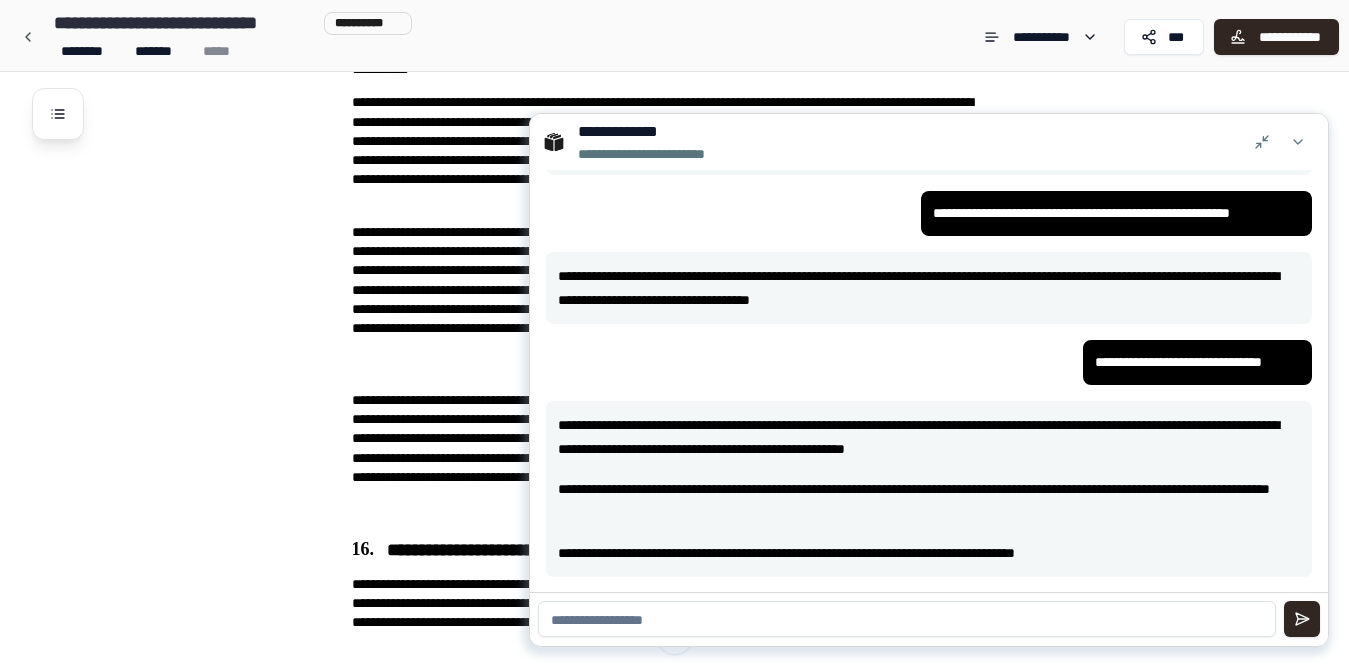 click at bounding box center (907, 619) 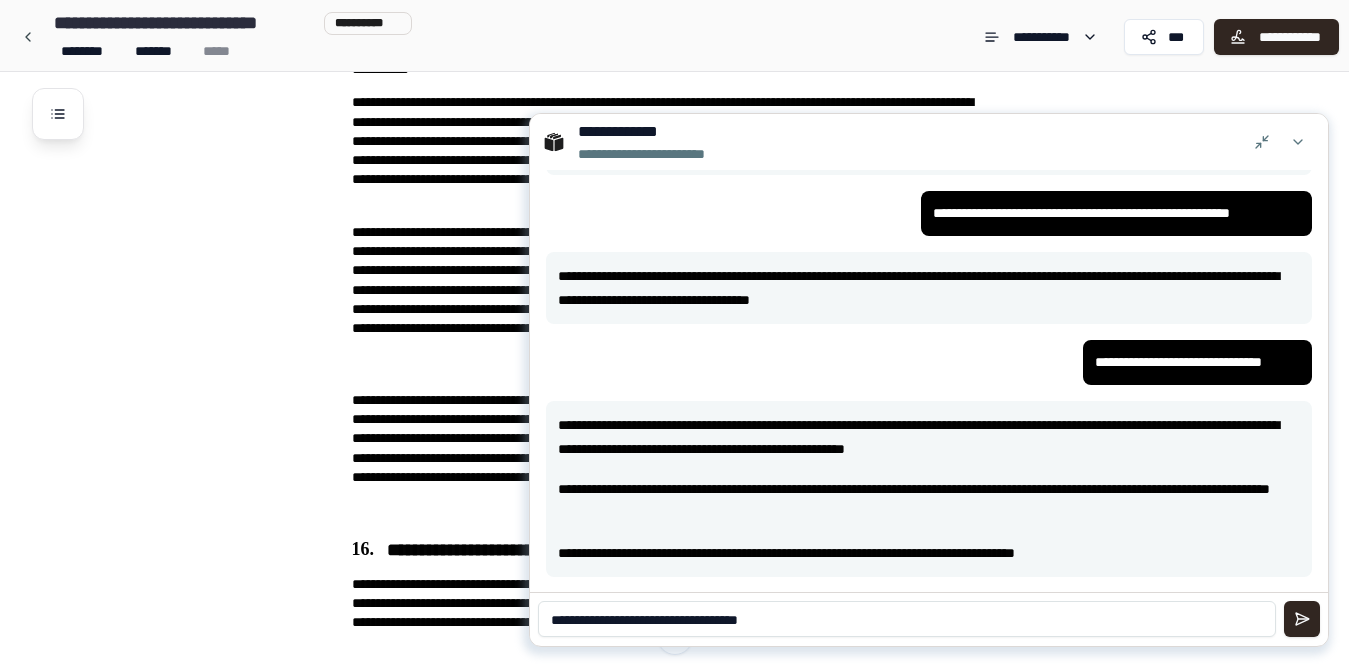 type on "**********" 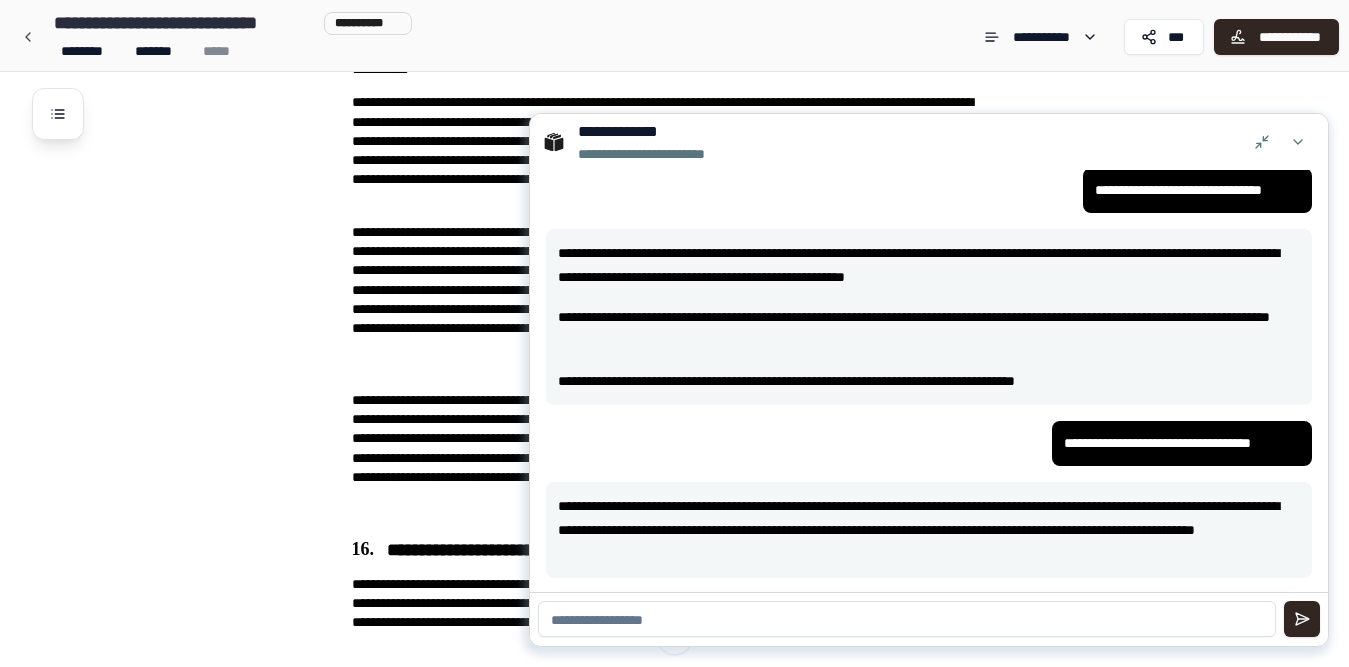 scroll, scrollTop: 655, scrollLeft: 0, axis: vertical 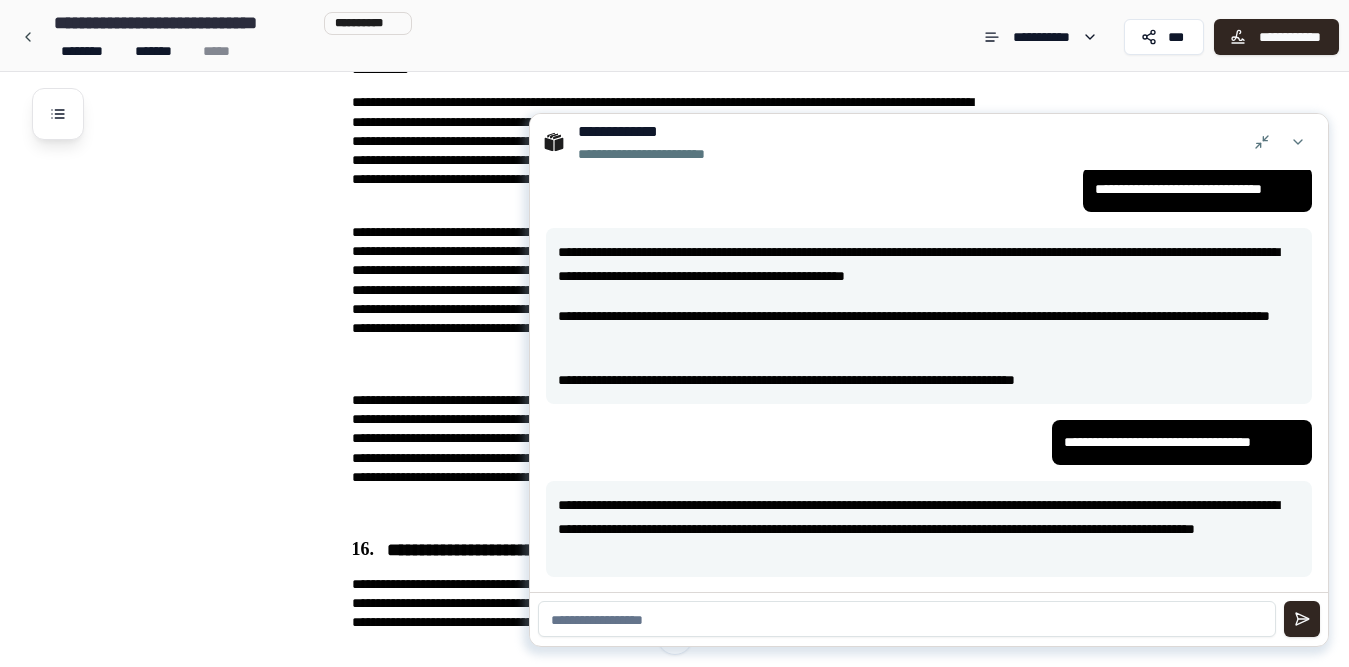 click at bounding box center [907, 619] 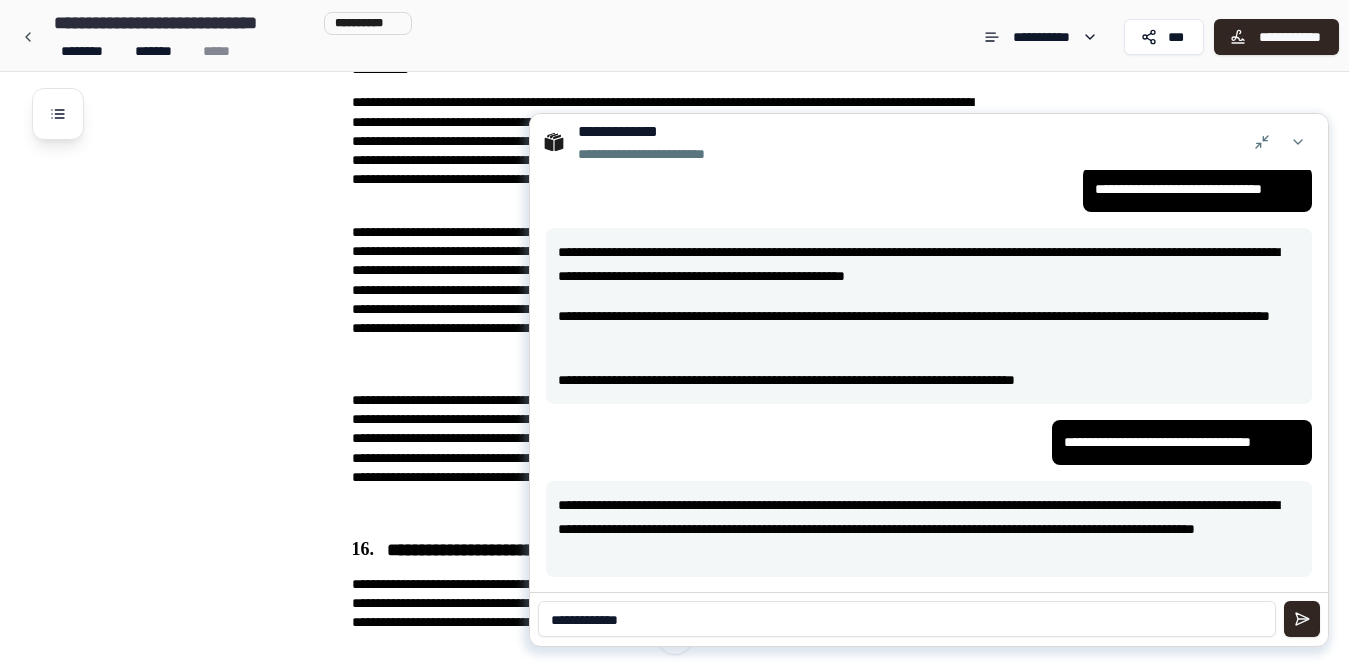 type on "**********" 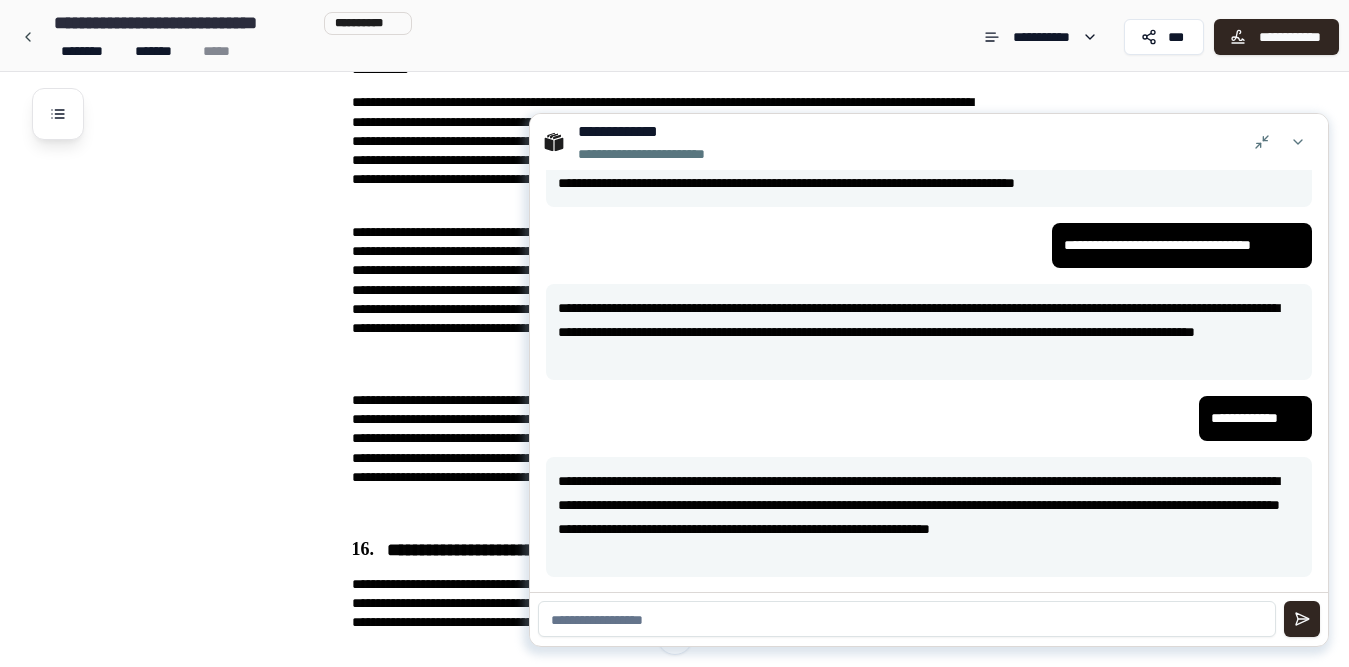 scroll, scrollTop: 852, scrollLeft: 0, axis: vertical 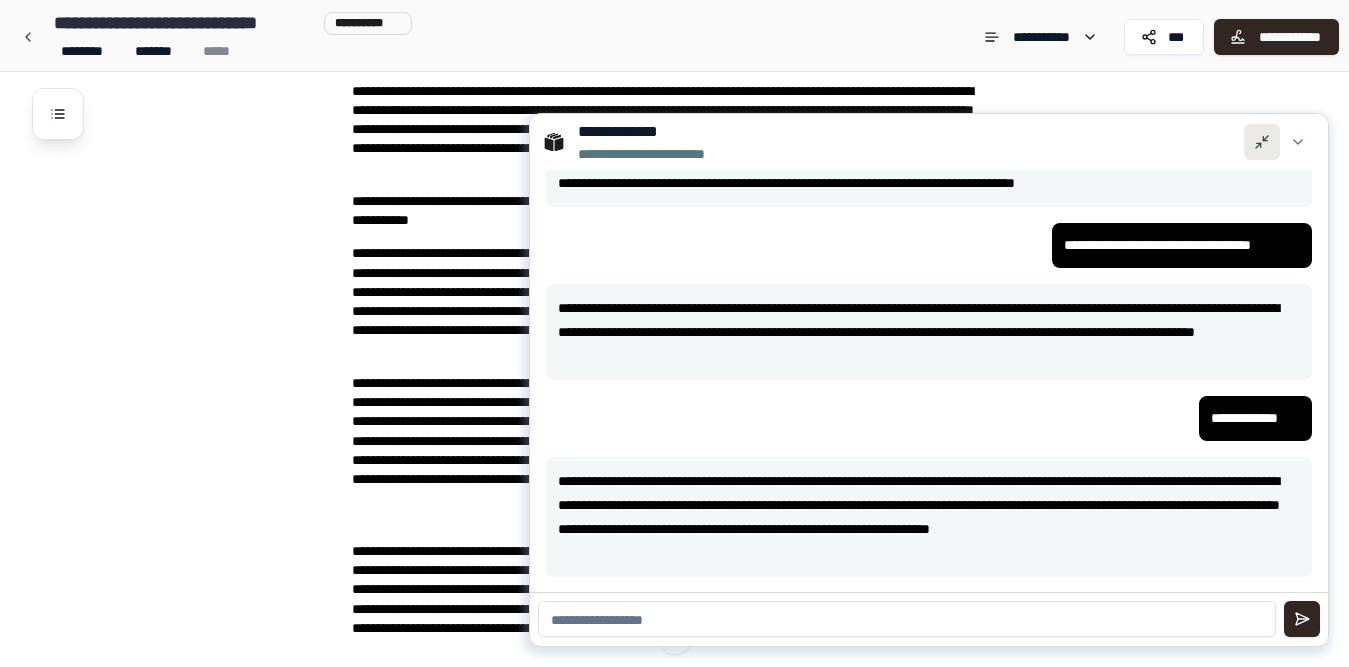 click at bounding box center [1262, 142] 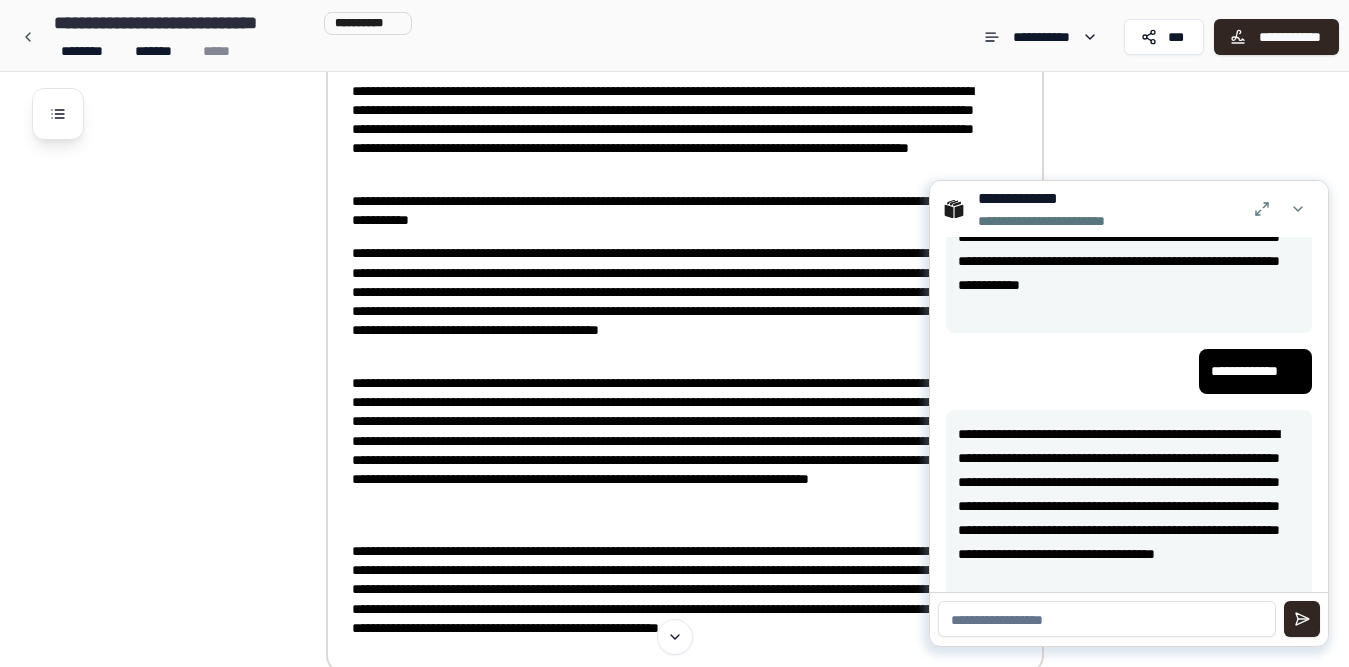 scroll, scrollTop: 1528, scrollLeft: 0, axis: vertical 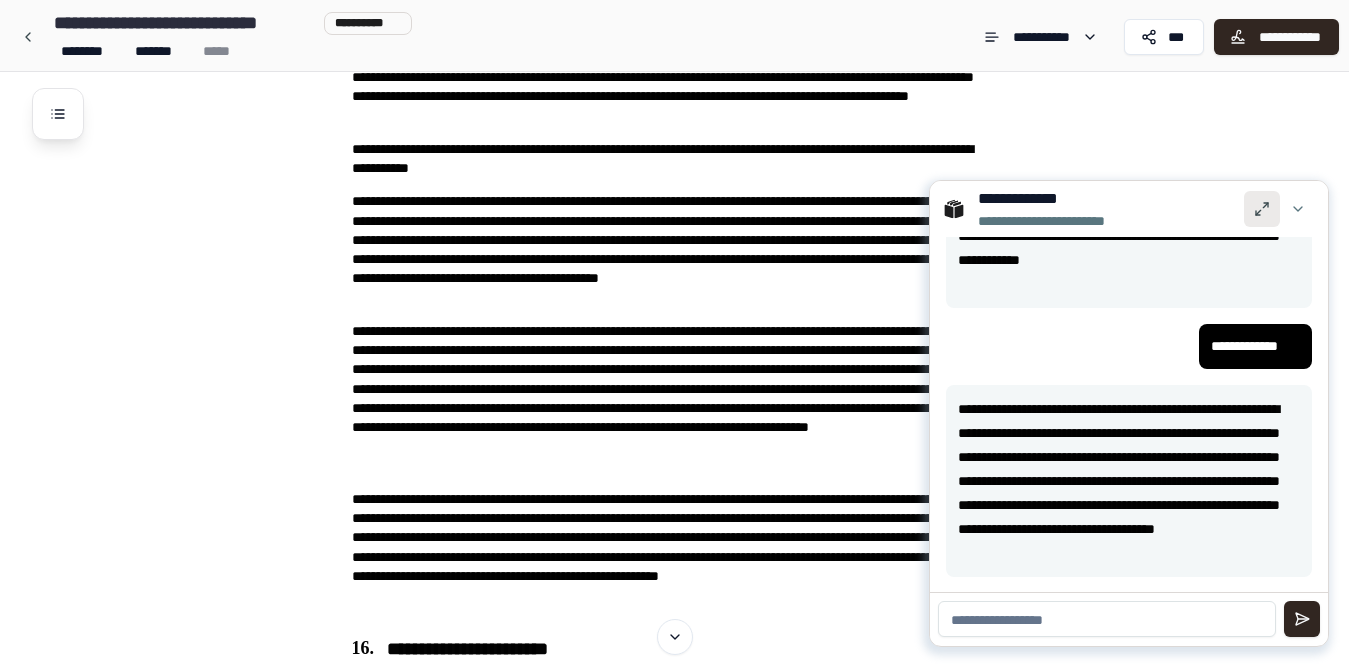 click at bounding box center (1262, 209) 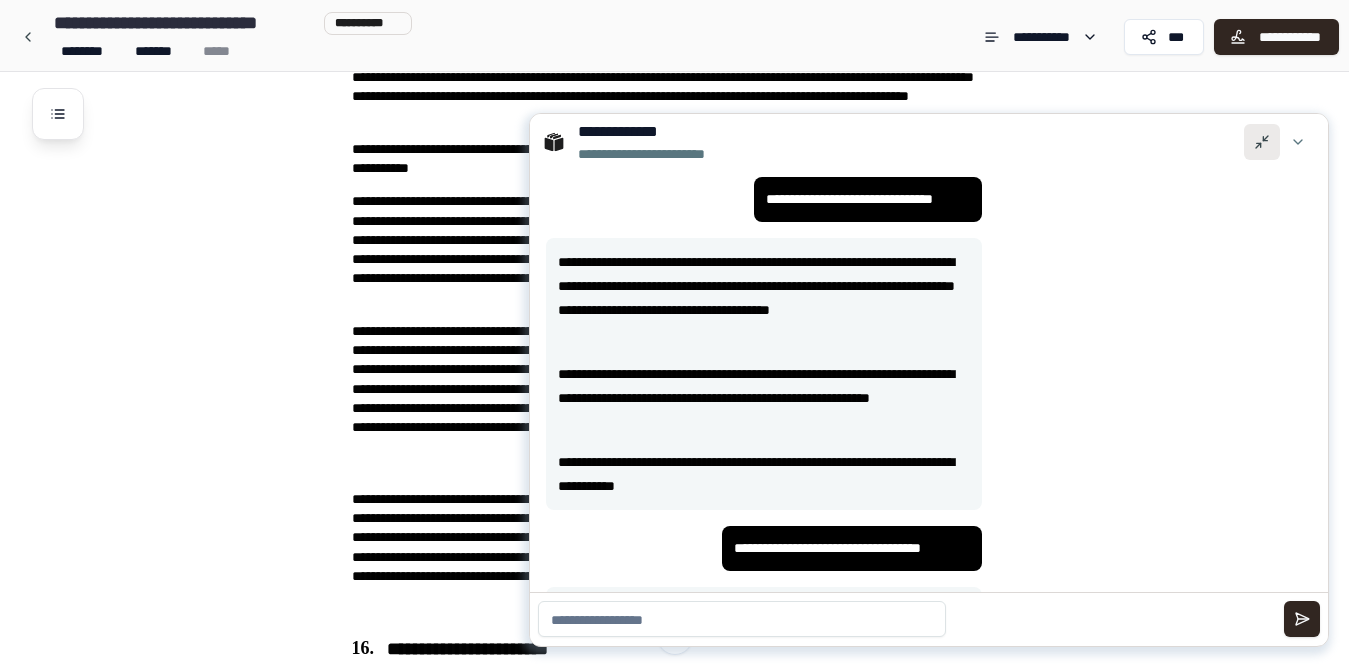 scroll, scrollTop: 852, scrollLeft: 0, axis: vertical 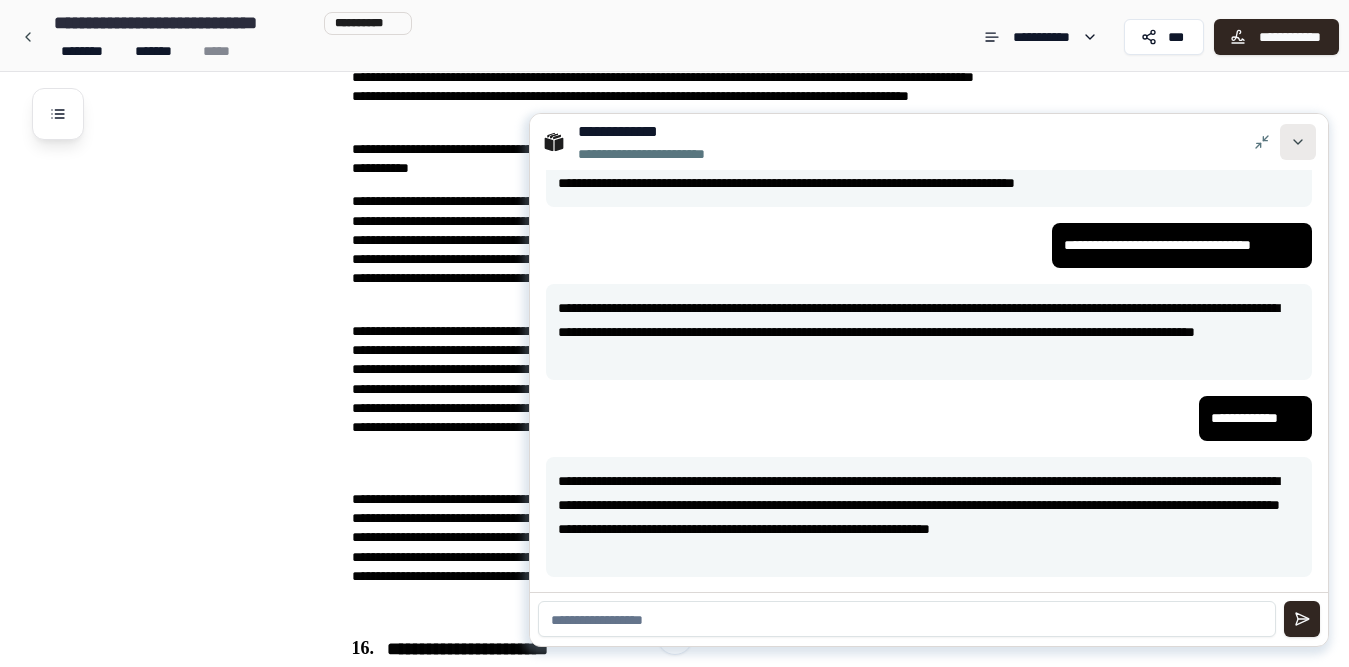 click at bounding box center [1298, 142] 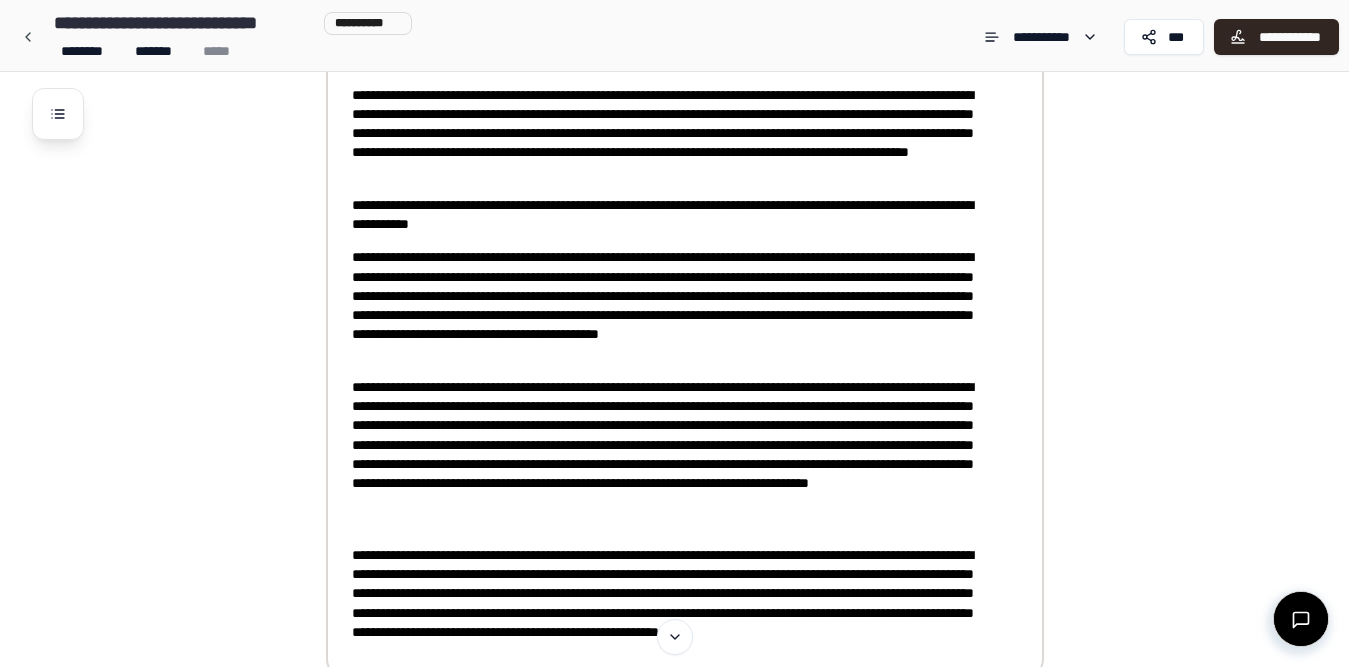 scroll, scrollTop: 1701, scrollLeft: 0, axis: vertical 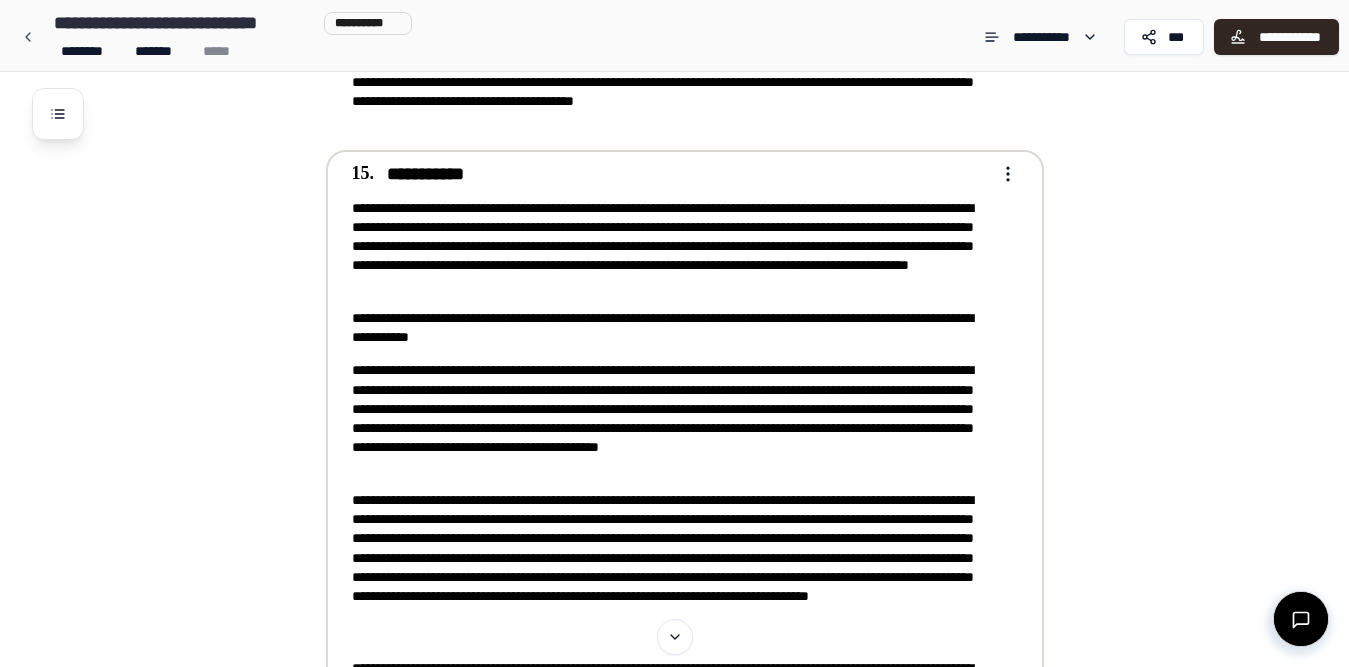 click on "**********" at bounding box center (671, 419) 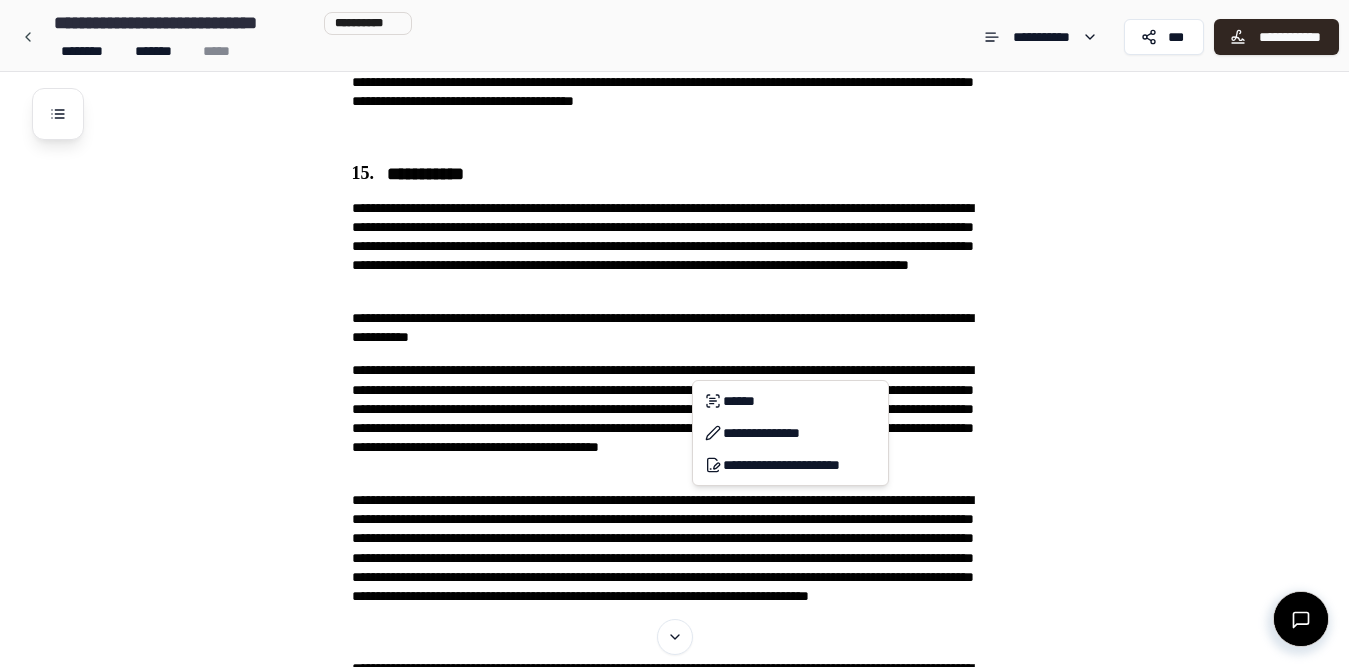 click on "**********" at bounding box center (674, -33) 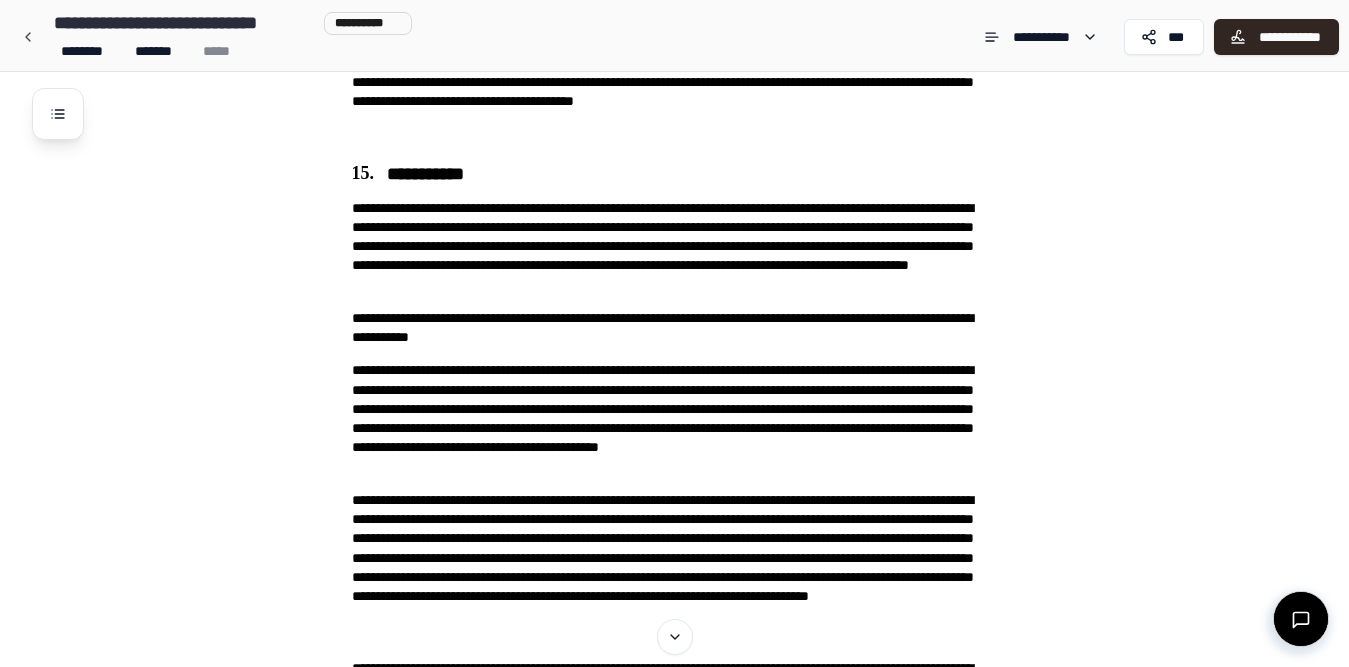 click at bounding box center [1301, 619] 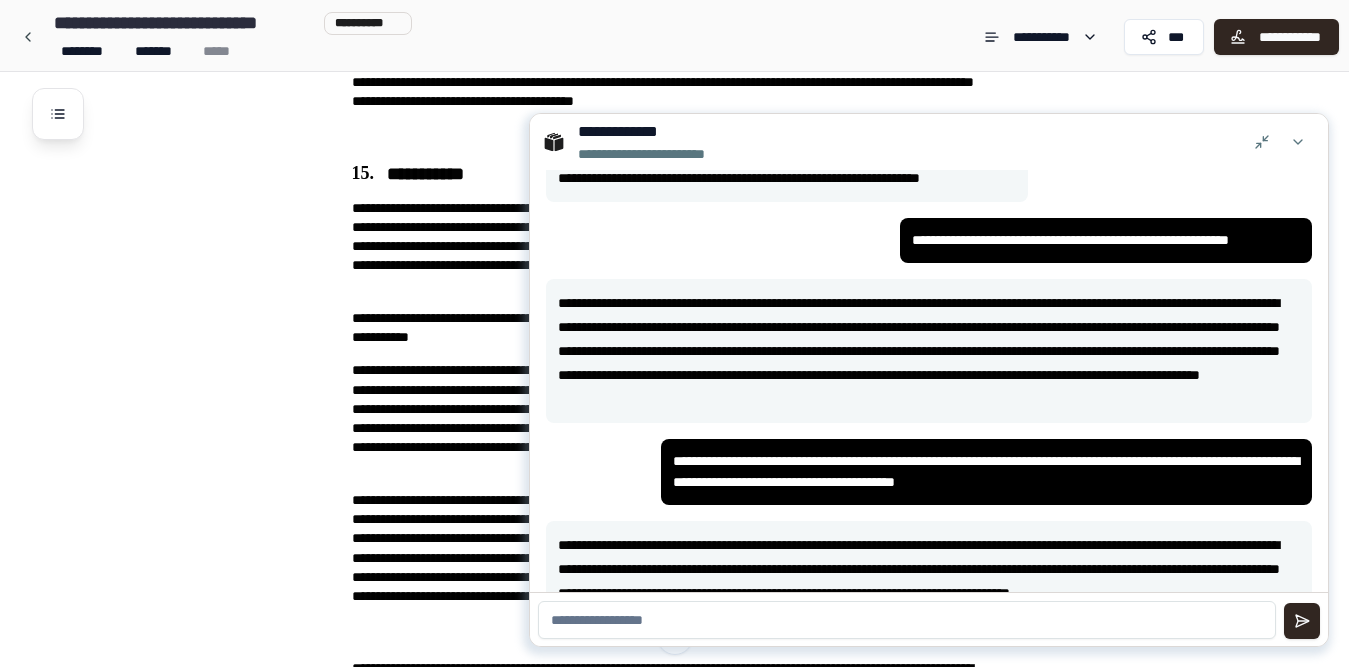 scroll, scrollTop: 0, scrollLeft: 0, axis: both 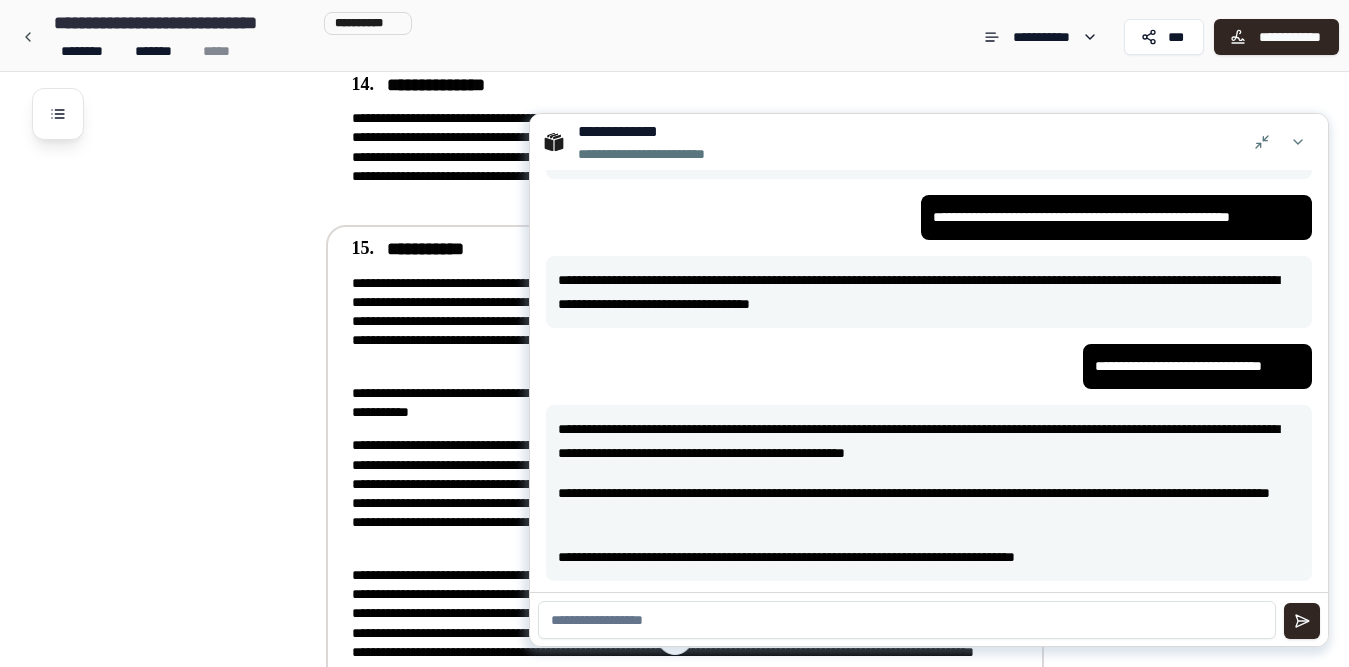 click on "**********" at bounding box center [671, 494] 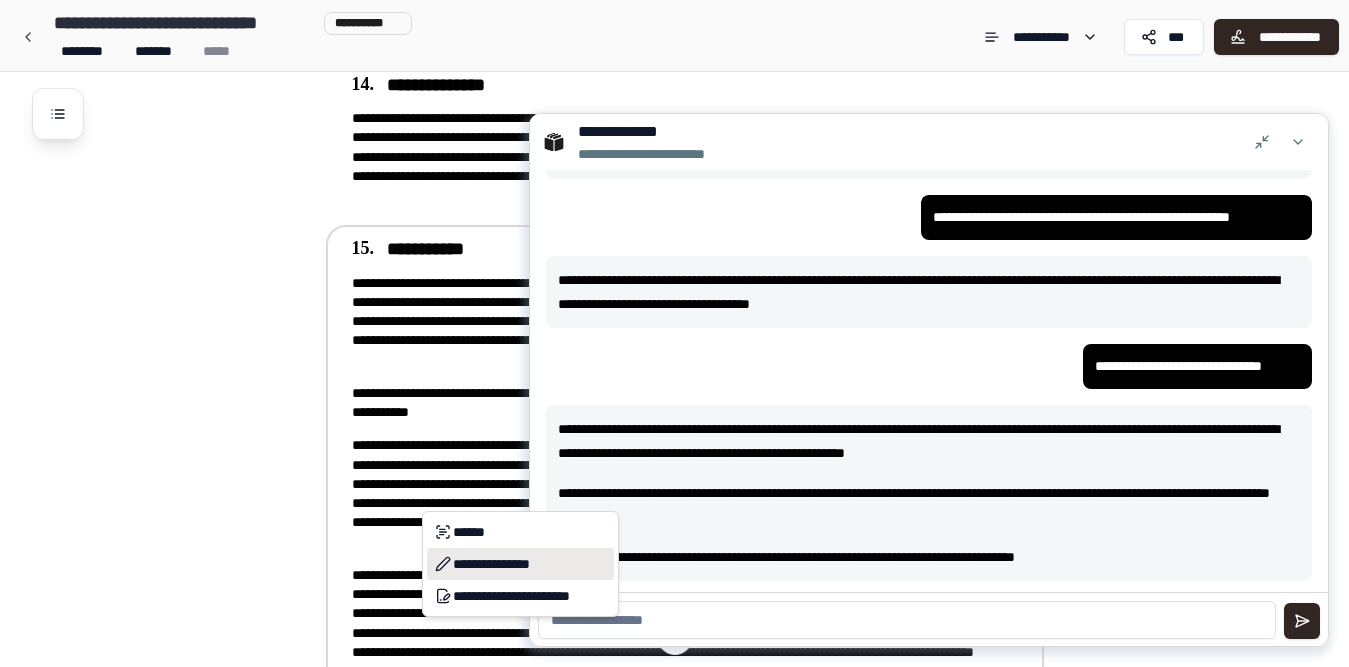 click on "**********" at bounding box center [520, 564] 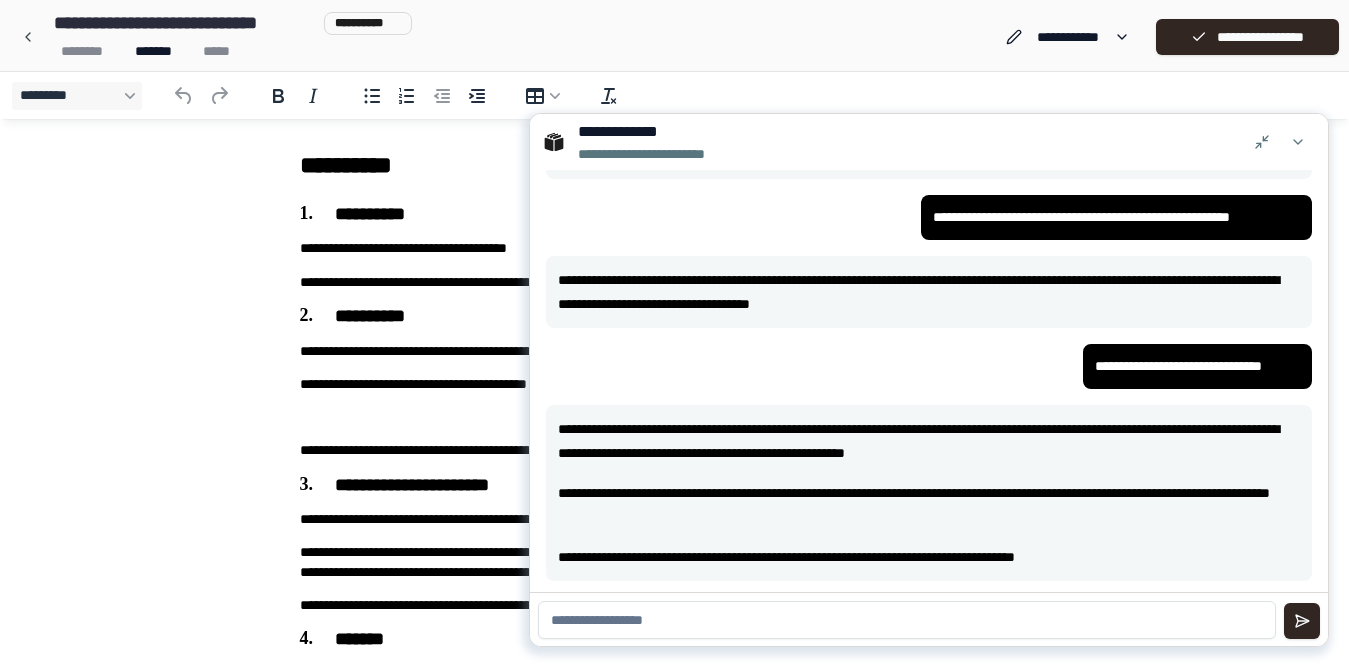scroll, scrollTop: 0, scrollLeft: 0, axis: both 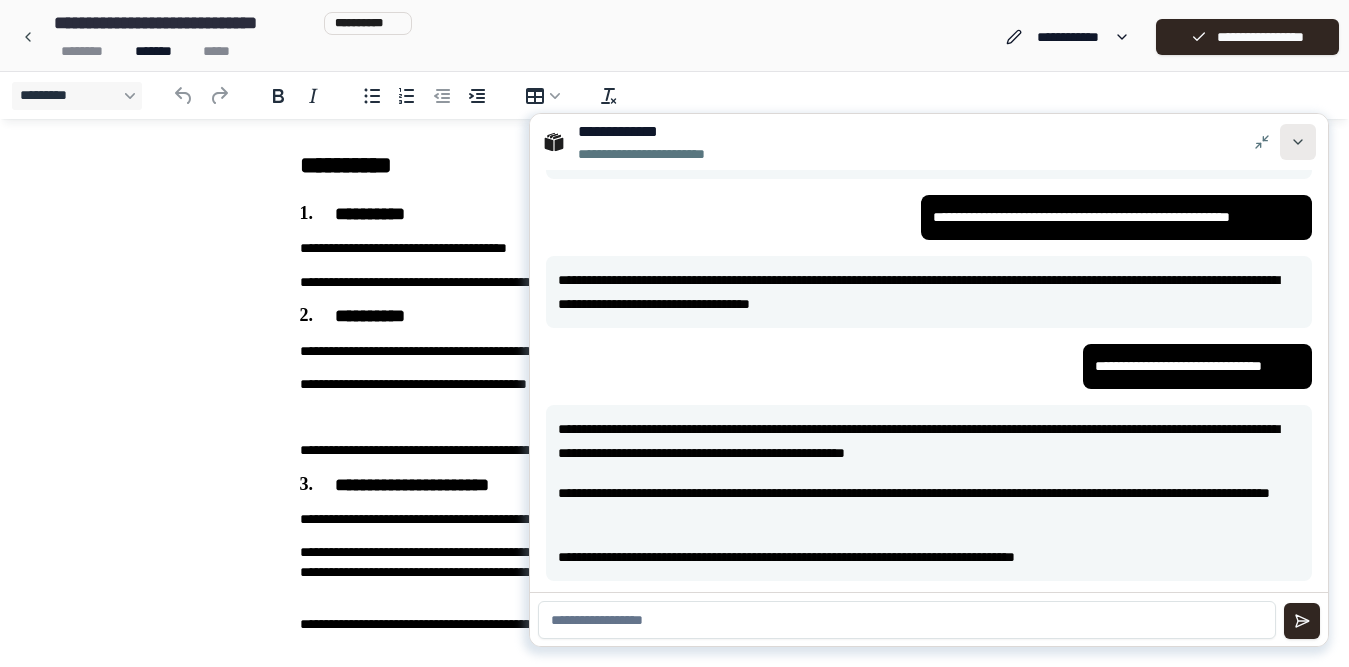 click at bounding box center [1298, 142] 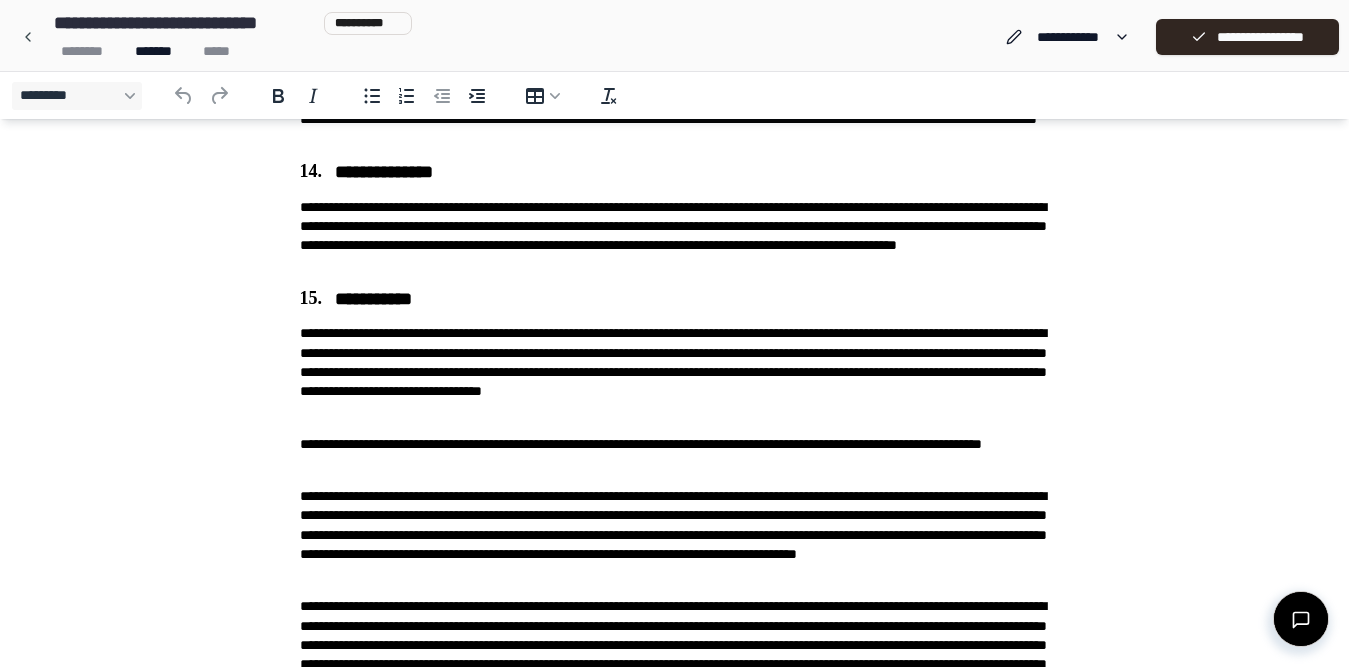 scroll, scrollTop: 1399, scrollLeft: 0, axis: vertical 